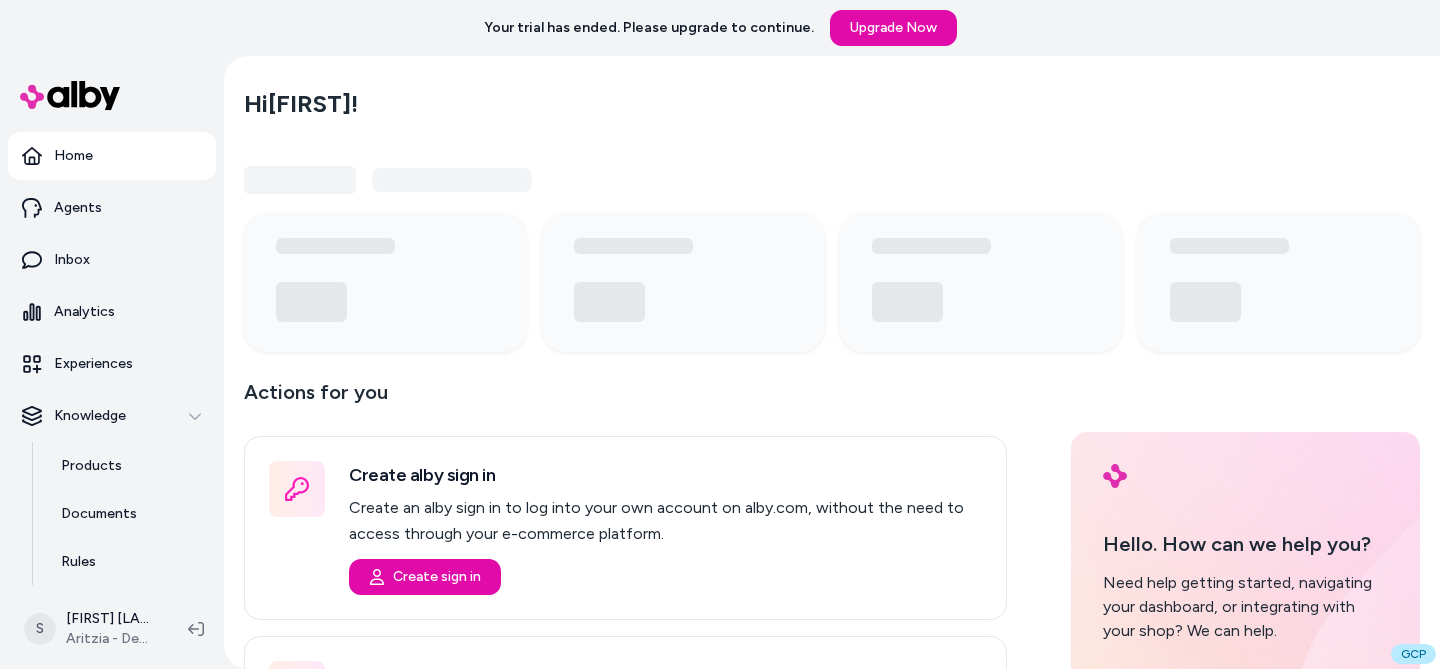 scroll, scrollTop: 0, scrollLeft: 0, axis: both 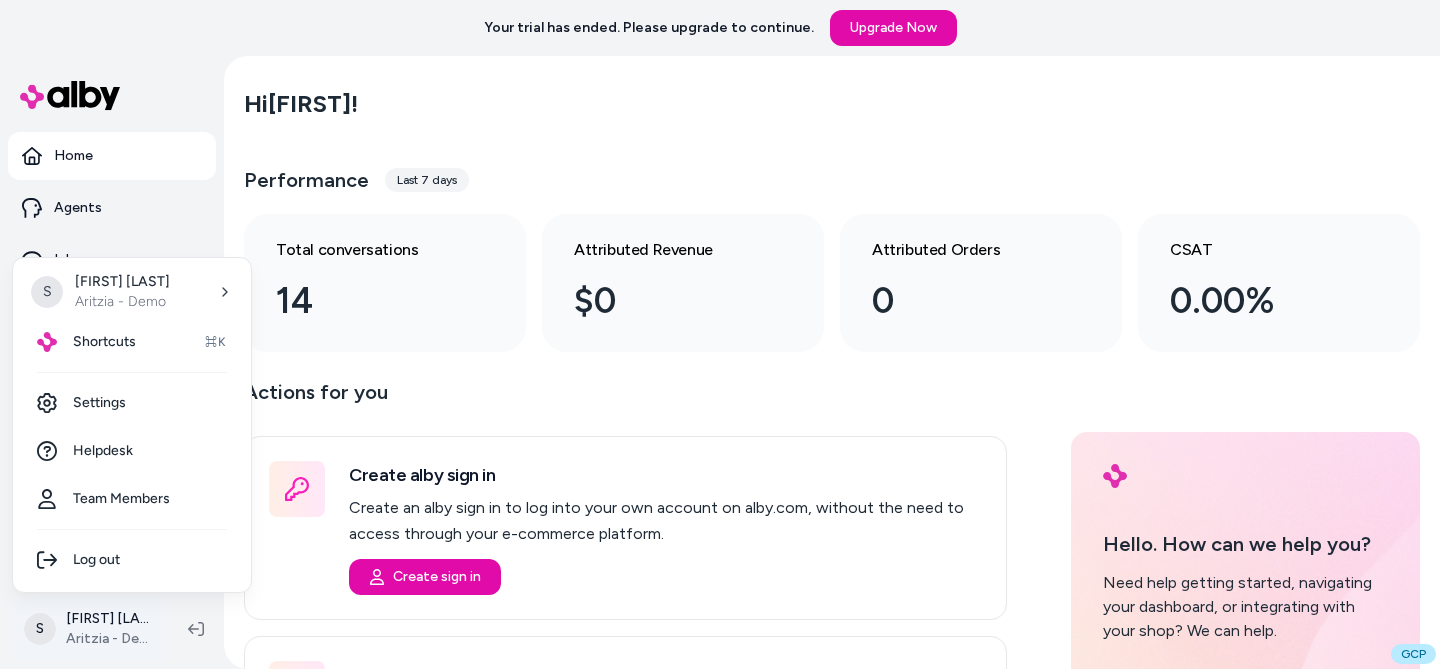 click on "Your trial has ended. Please upgrade to continue. Upgrade Now Home Agents Inbox Analytics Experiences Knowledge Products Documents Rules Verified Q&As Reviews Survey Questions Integrations S Steven Burke Aritzia - Demo Hi  Steven ! Performance Last 7 days Total conversations   14 Attributed Revenue   $0 Attributed Orders   0 CSAT   0.00% Actions for you Create alby sign in Create an alby sign in to log into your own account on alby.com, without the need to access through your e-commerce platform. Create sign in   Add Response Rules For any specific questions customers might ask, you can add preferred responses or answers here. Rules Set Global Guidelines Customize alby by specifying rules for overall behavior, style, or language. This ensures that generated responses meet your specific criteria and restrictions. Global Guidelines Configure Experiences Control the shopper-facing experience by choosing where alby appears, the types of questions alby can answer (skills), and customizing the look and feel. GCP S" at bounding box center [720, 334] 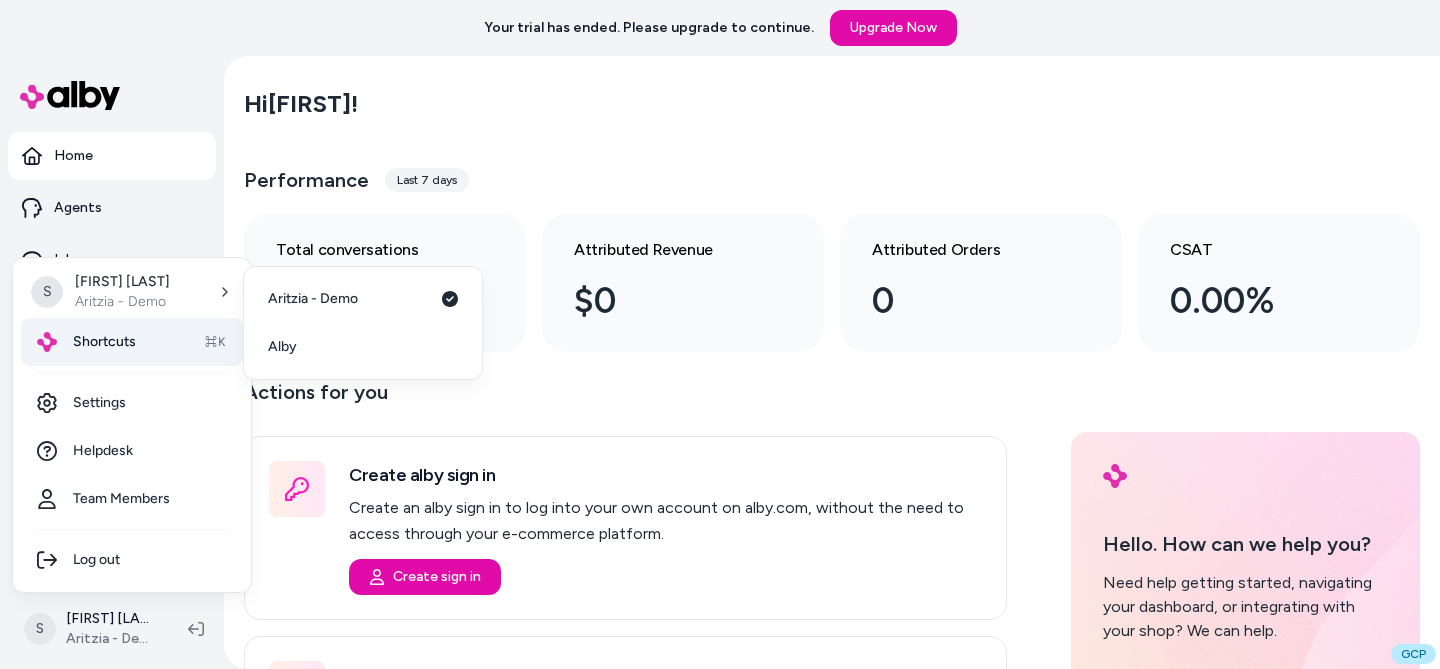 click on "Shortcuts" at bounding box center [104, 342] 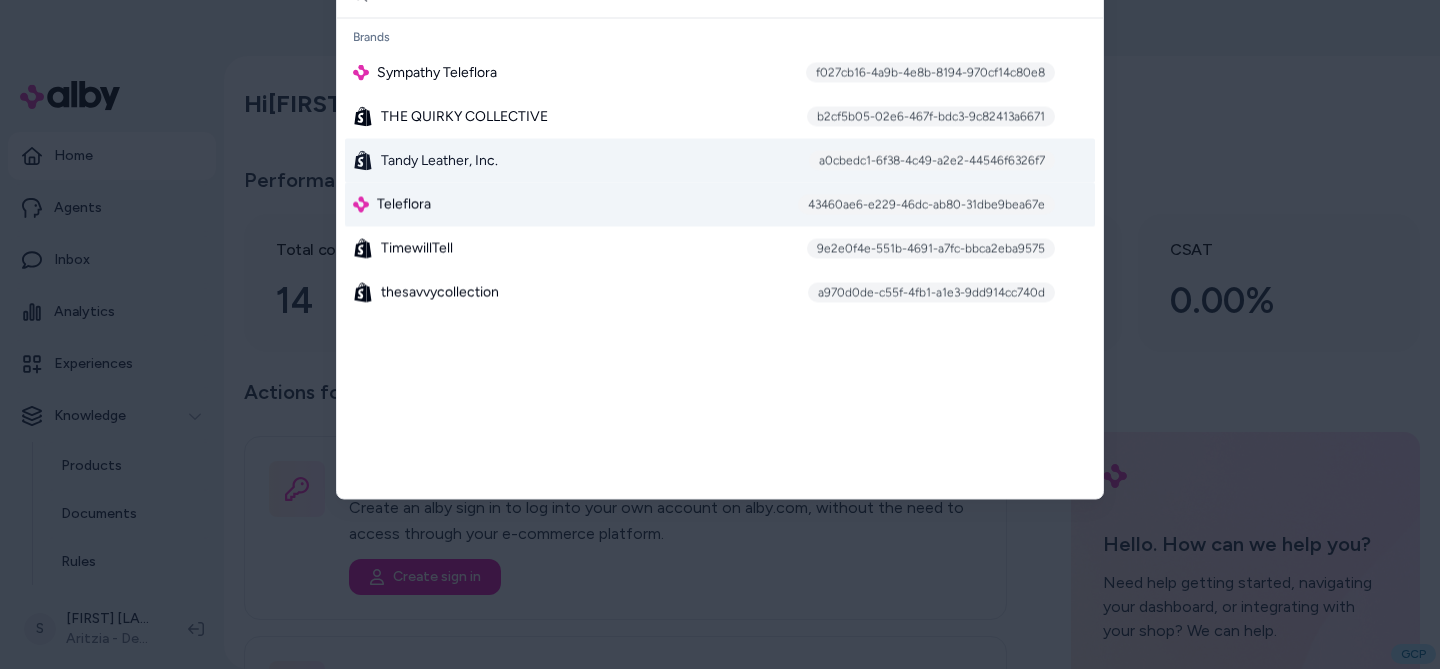 type on "****" 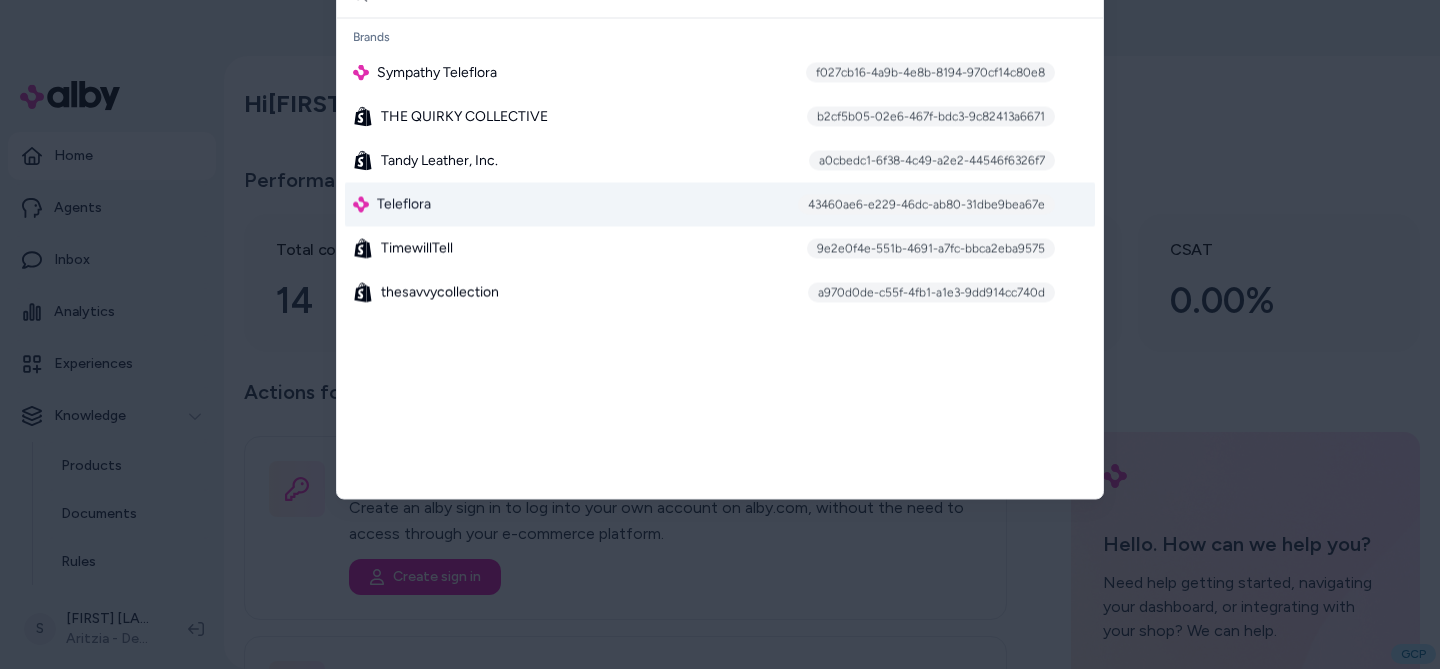 click on "Teleflora" at bounding box center (404, 205) 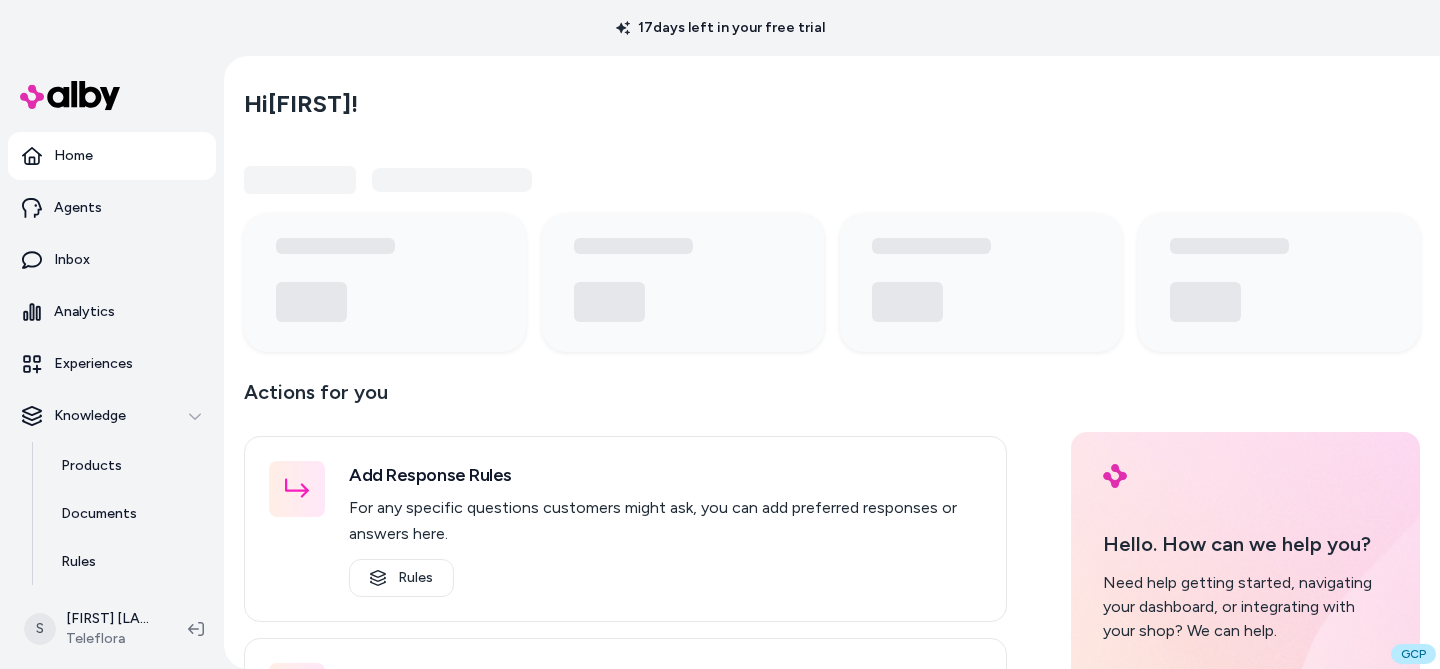 scroll, scrollTop: 0, scrollLeft: 0, axis: both 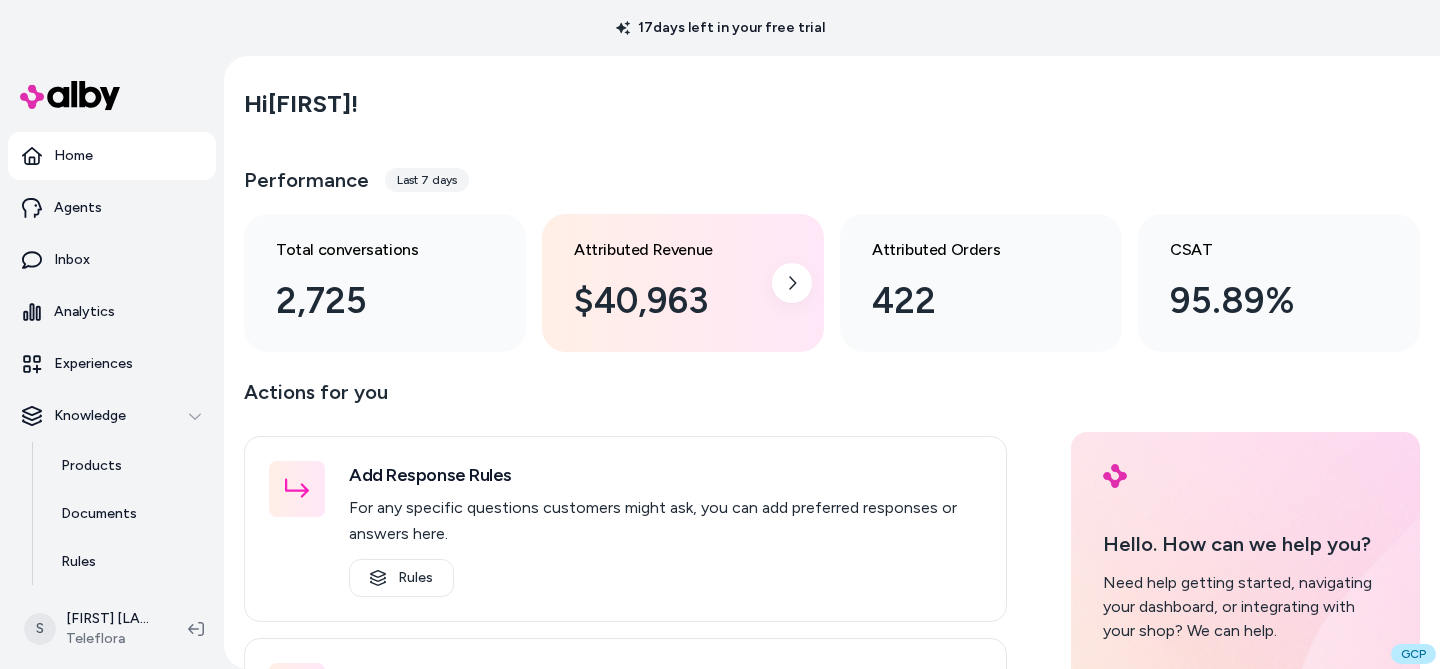 click on "$40,963" at bounding box center [667, 301] 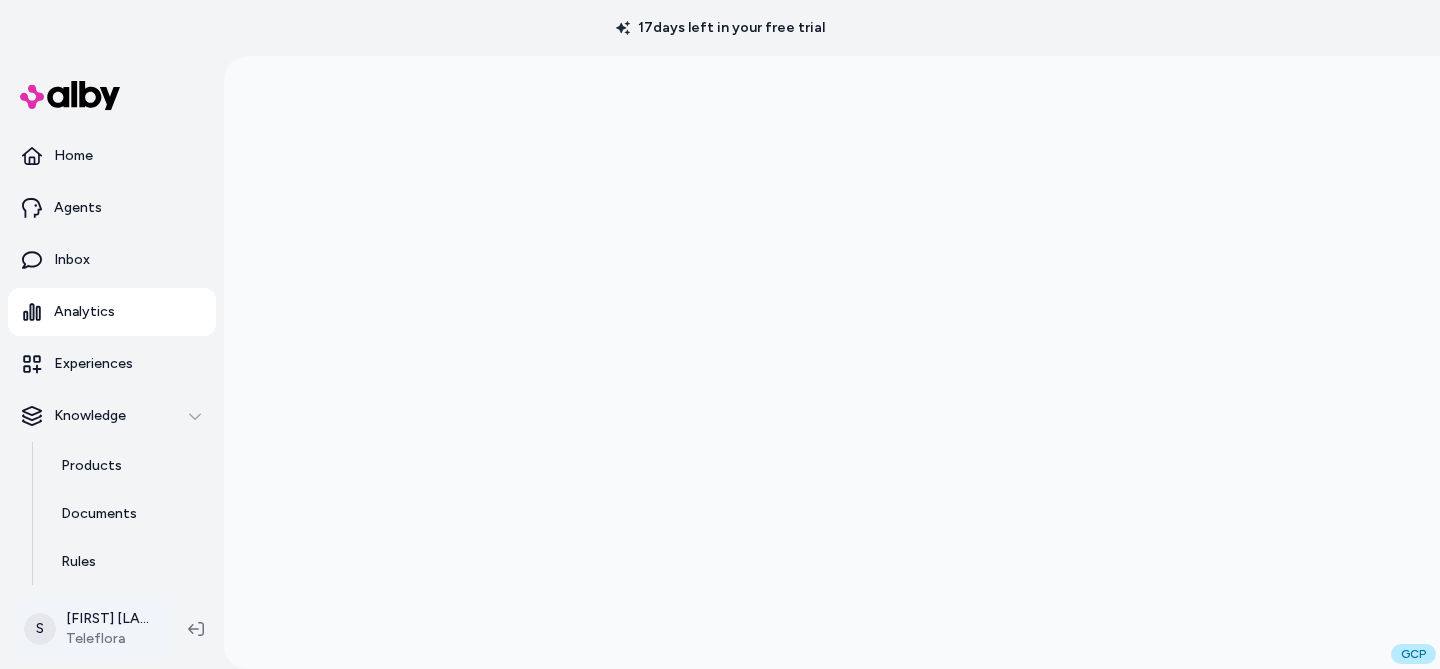 click on "17  days left in your free trial Home Agents Inbox Analytics Experiences Knowledge Products Documents Rules Verified Q&As Reviews Survey Questions Integrations S Steven Burke Teleflora GCP" at bounding box center (720, 334) 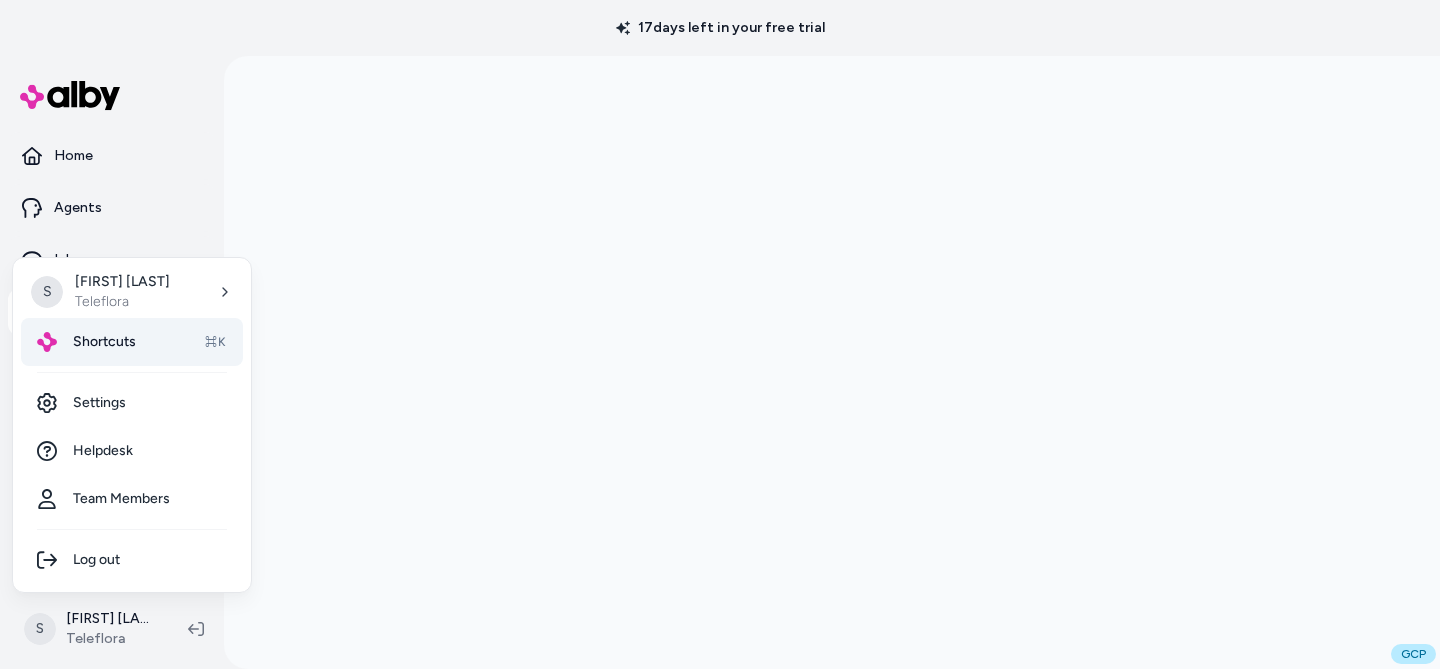 click on "Shortcuts" at bounding box center (104, 342) 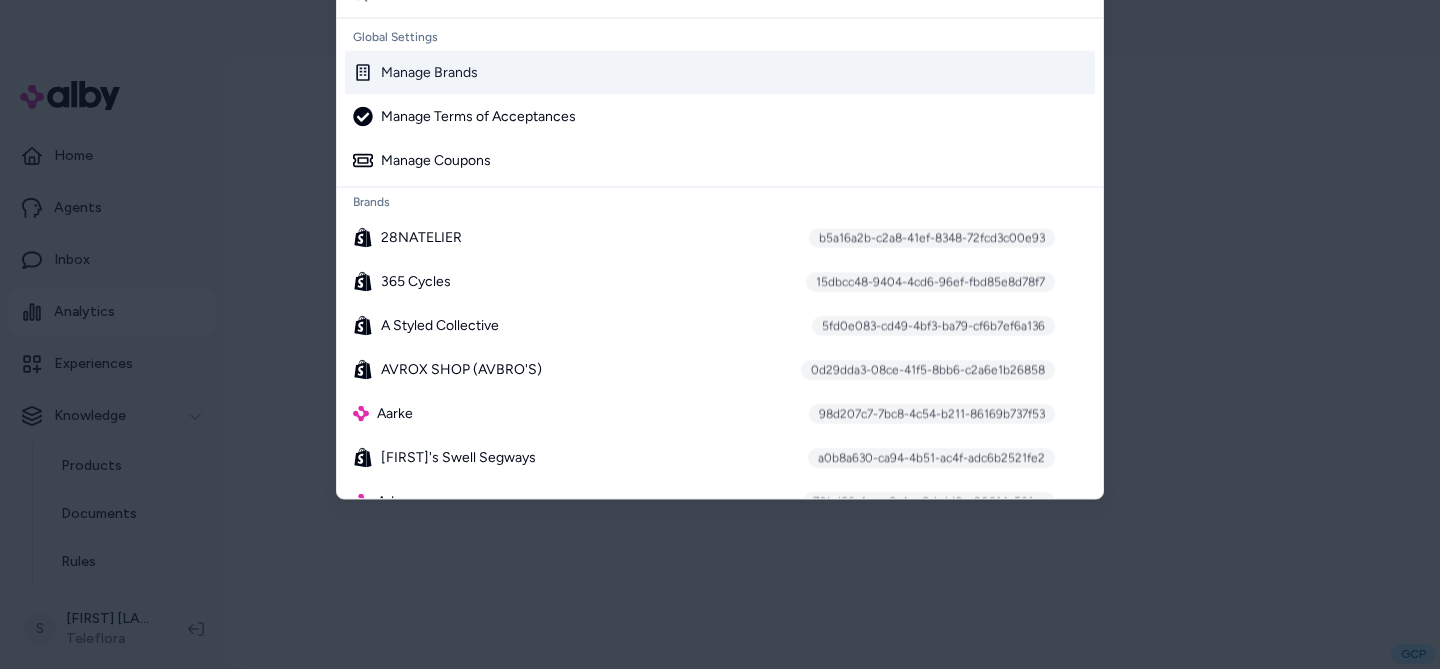 click at bounding box center [734, -6] 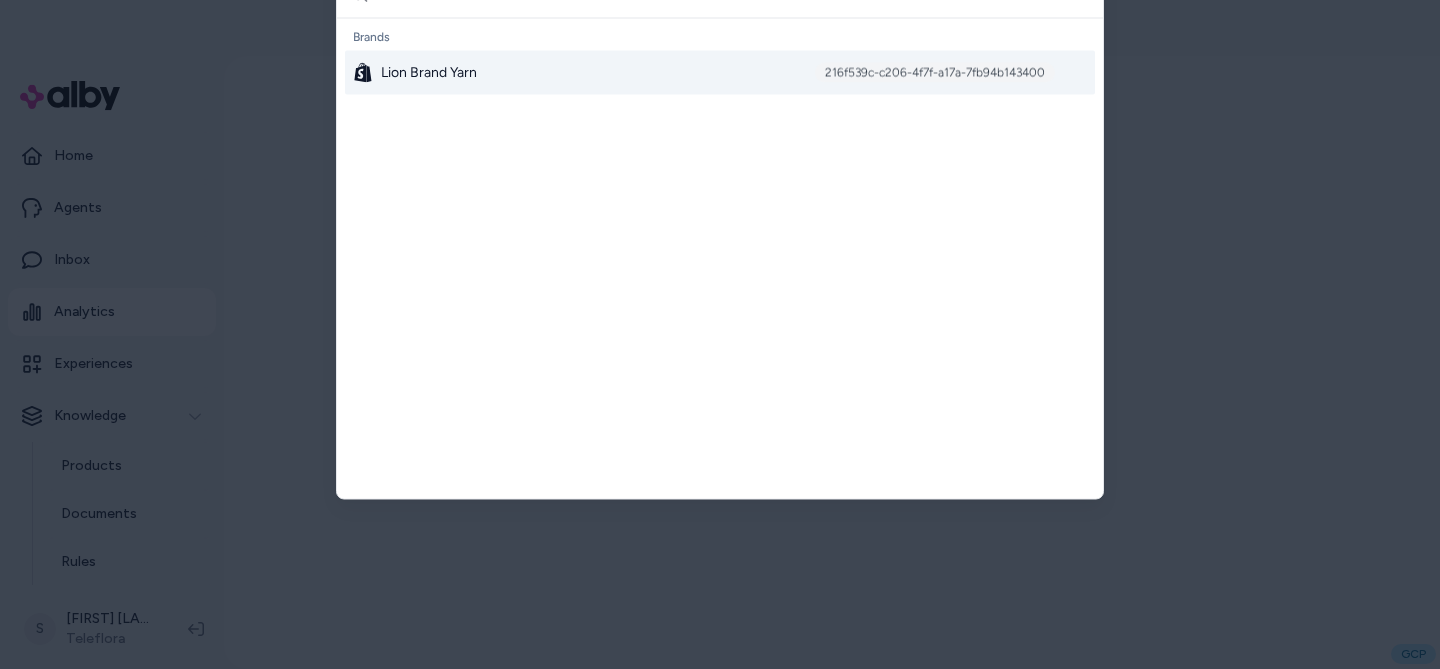 type on "****" 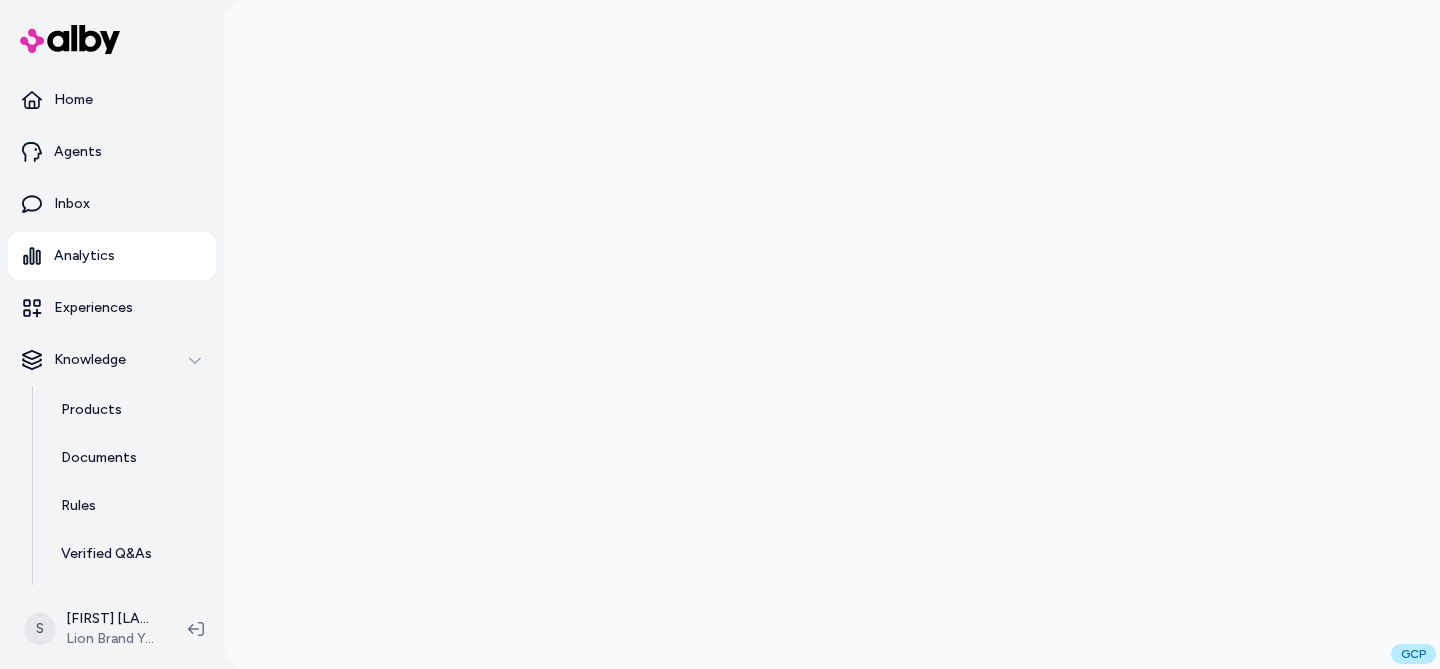 scroll, scrollTop: 0, scrollLeft: 0, axis: both 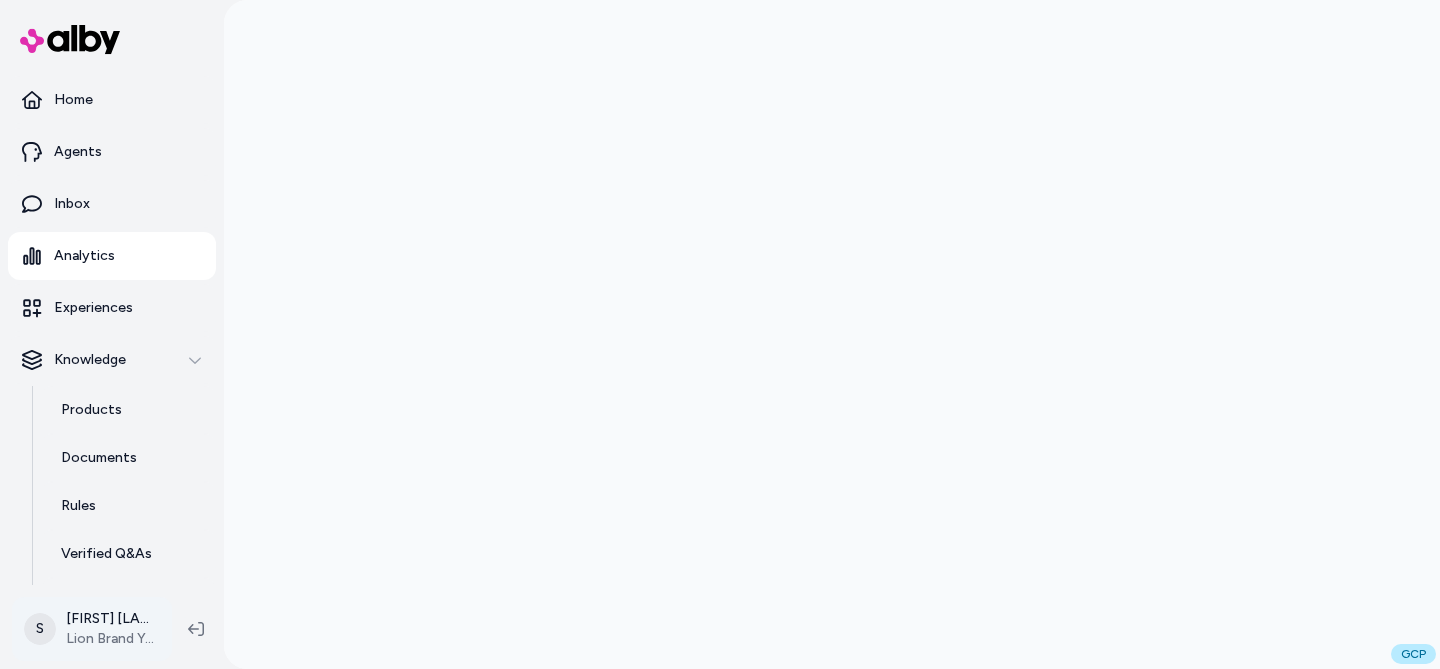 click on "Home Agents Inbox Analytics Experiences Knowledge Products Documents Rules Verified Q&As Reviews Survey Questions Integrations [FIRST] [LAST] [BRAND] GCP" at bounding box center [720, 334] 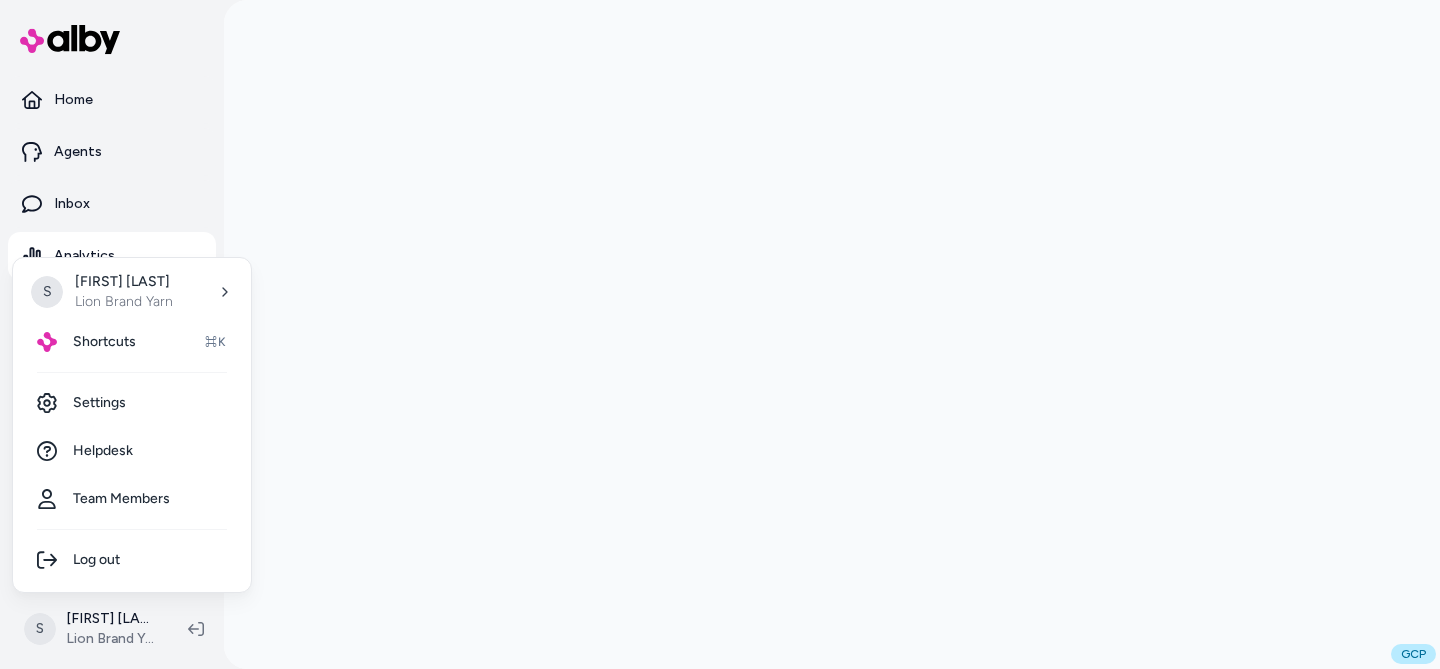 click on "Home Agents Inbox Analytics Experiences Knowledge Products Documents Rules Verified Q&As Reviews Survey Questions Integrations [FIRST] [LAST] [BRAND] GCP [FIRST] [LAST] Shortcuts ⌘K Settings Helpdesk Team Members Log out" at bounding box center (720, 334) 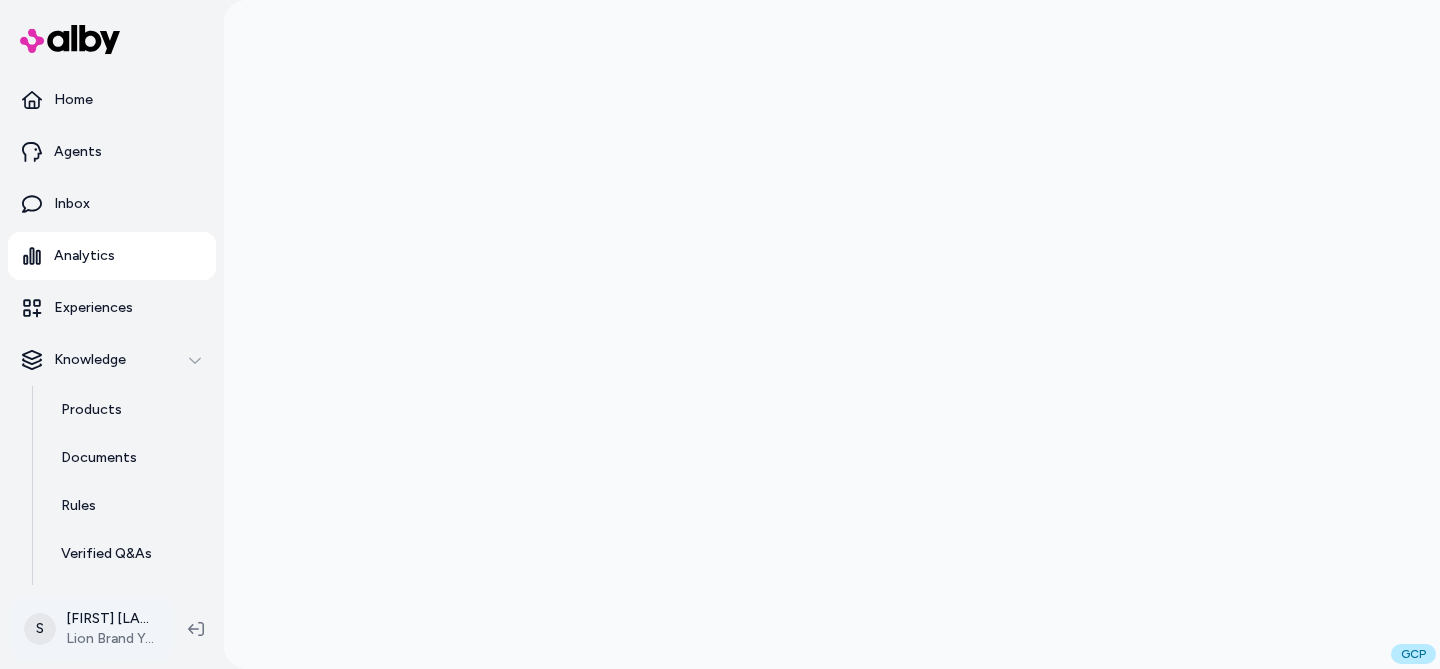 click on "Home Agents Inbox Analytics Experiences Knowledge Products Documents Rules Verified Q&As Reviews Survey Questions Integrations [FIRST] [LAST] [BRAND] GCP" at bounding box center (720, 334) 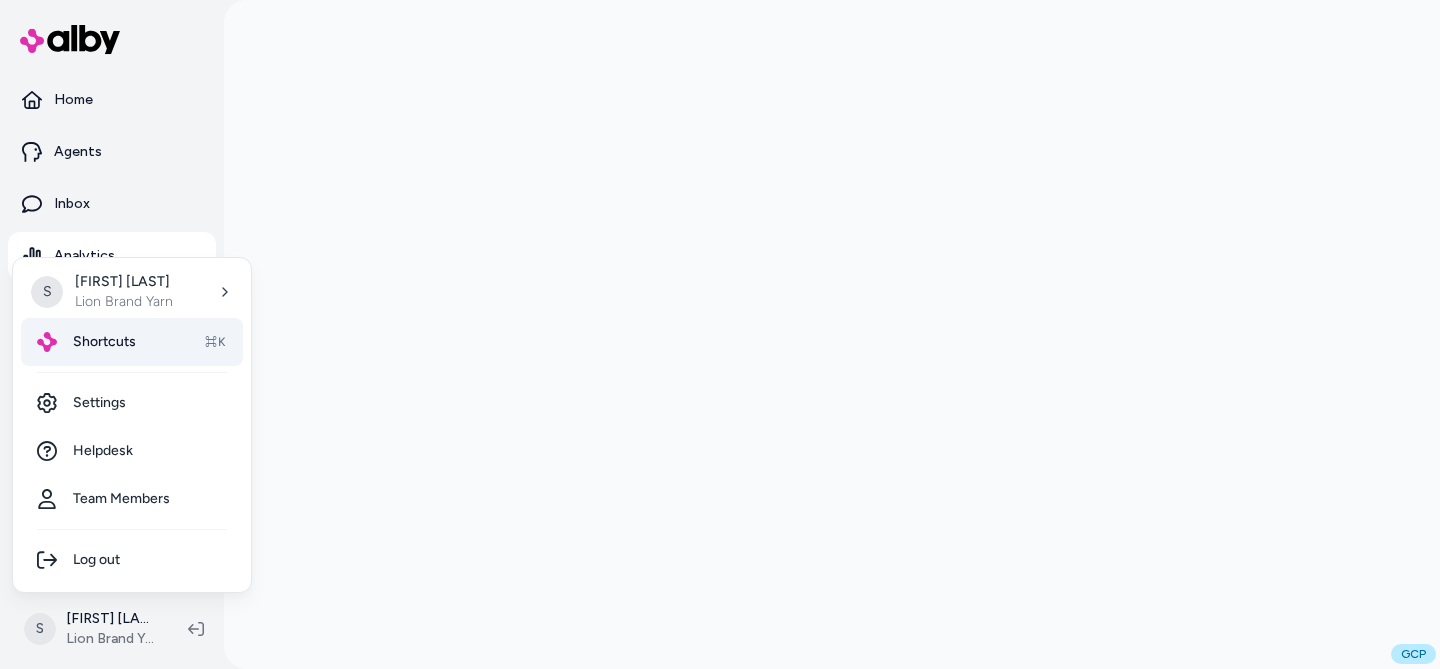 click on "Shortcuts" at bounding box center (104, 342) 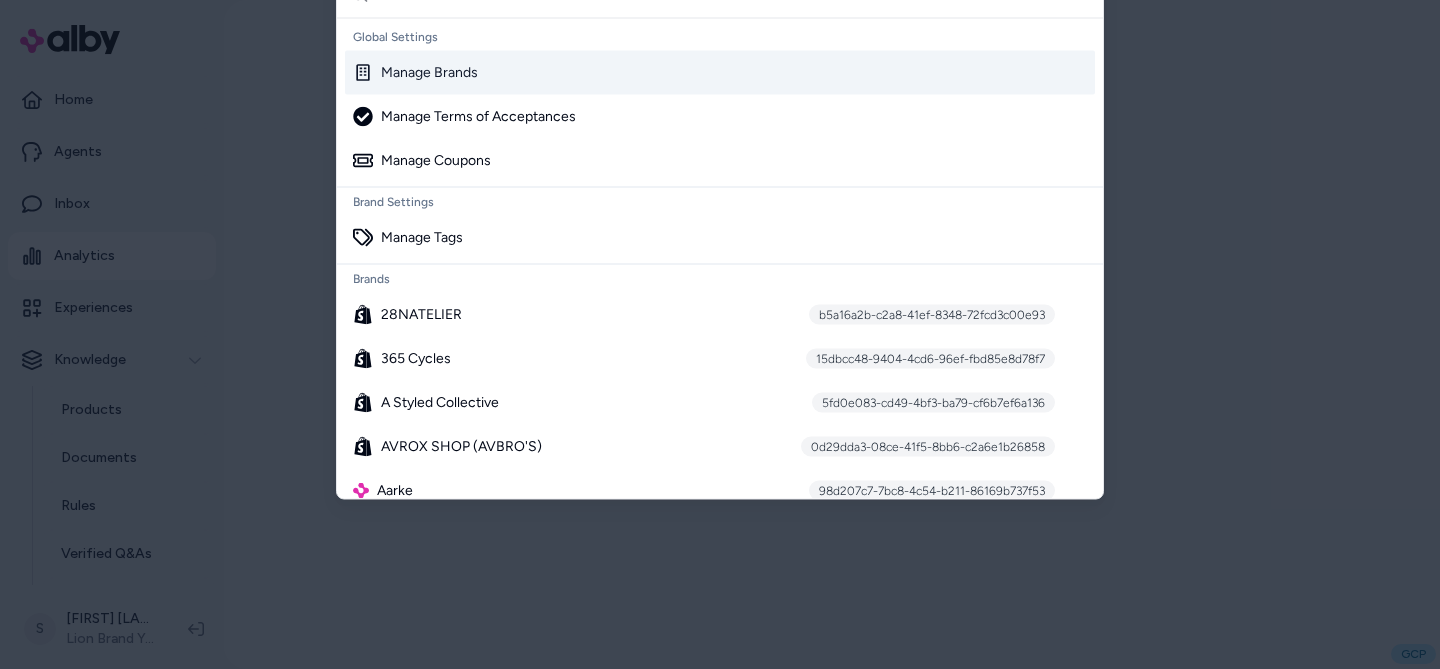 click at bounding box center [734, -6] 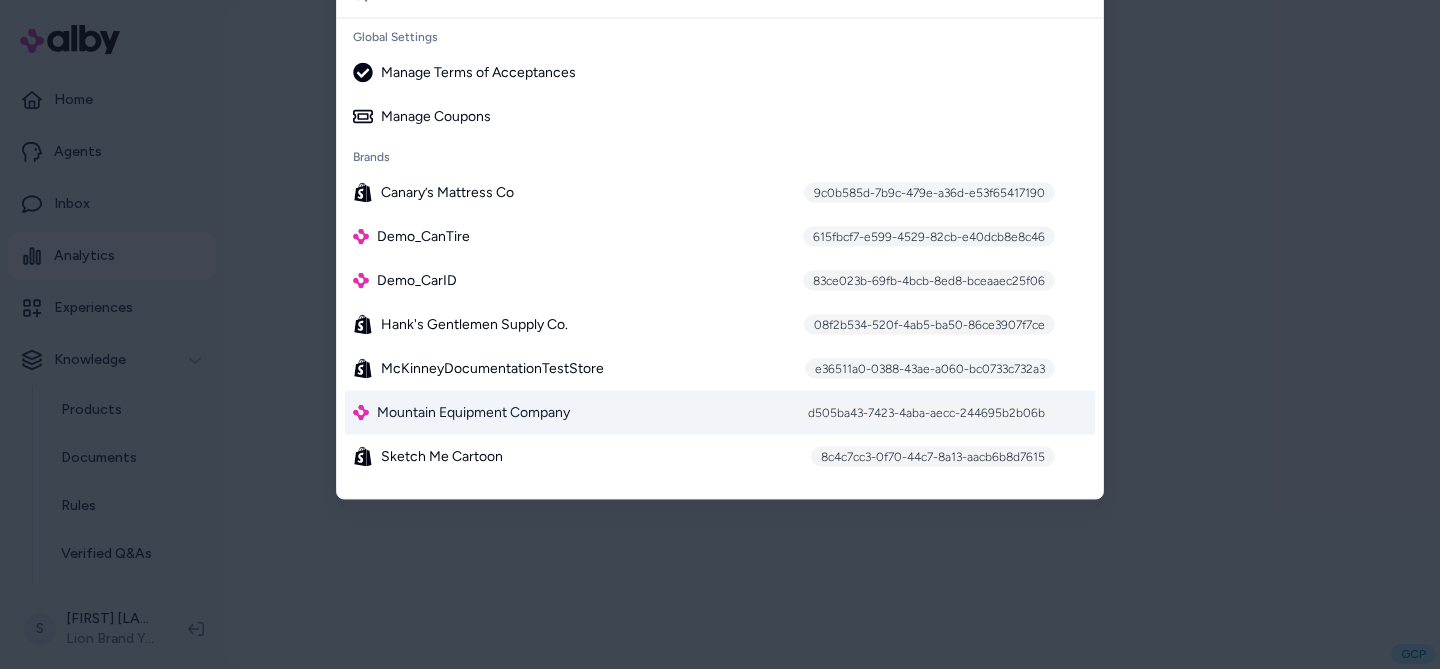 type on "***" 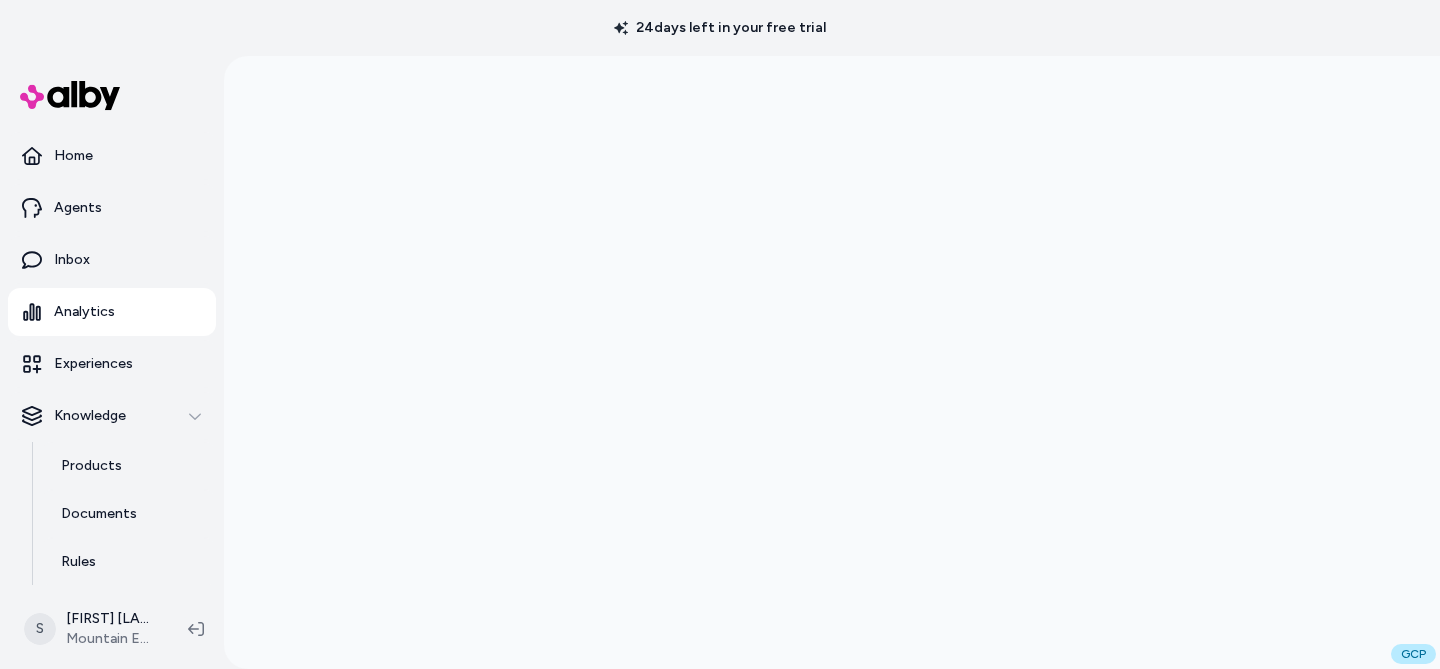 scroll, scrollTop: 0, scrollLeft: 0, axis: both 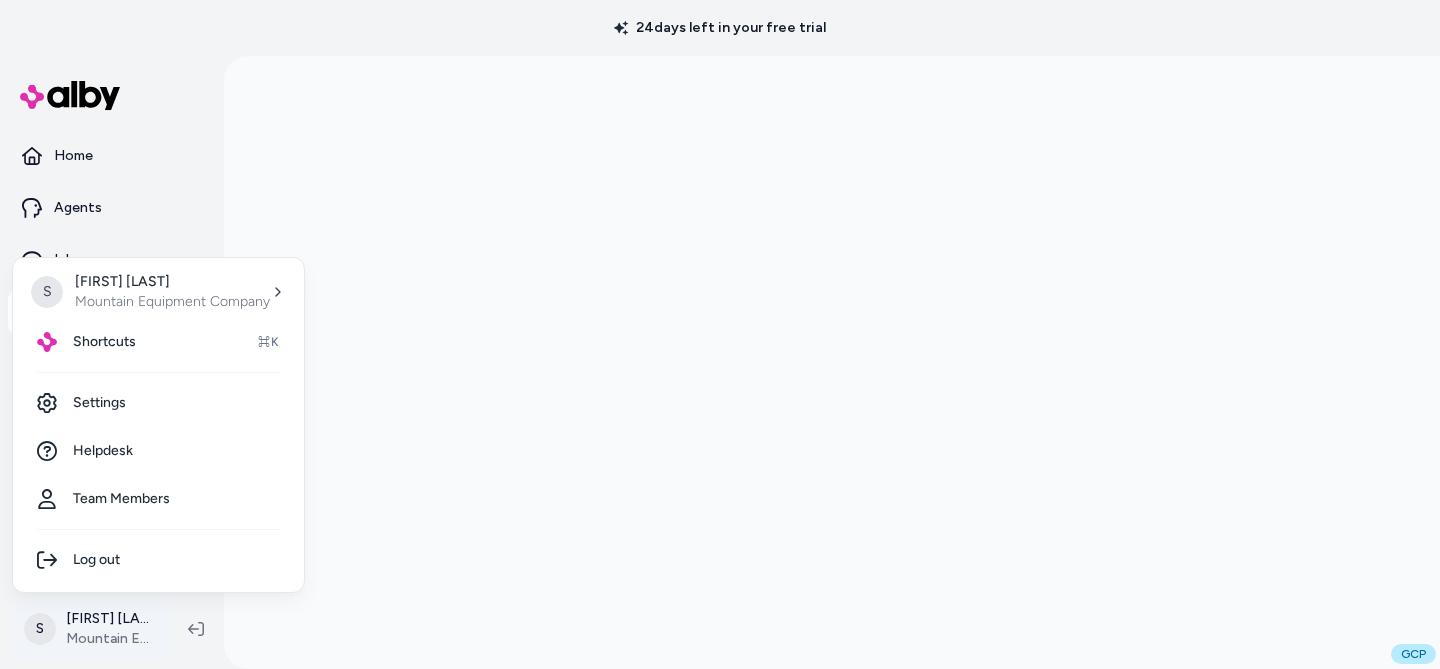click on "24  days left in your free trial Home Agents Inbox Analytics Experiences Knowledge Products Documents Rules Verified Q&As Reviews Survey Questions Integrations S Steven Burke Mountain Equipment Company GCP S Steven   Burke Mountain Equipment Company Shortcuts ⌘K Settings Helpdesk Team Members Log out" at bounding box center [720, 334] 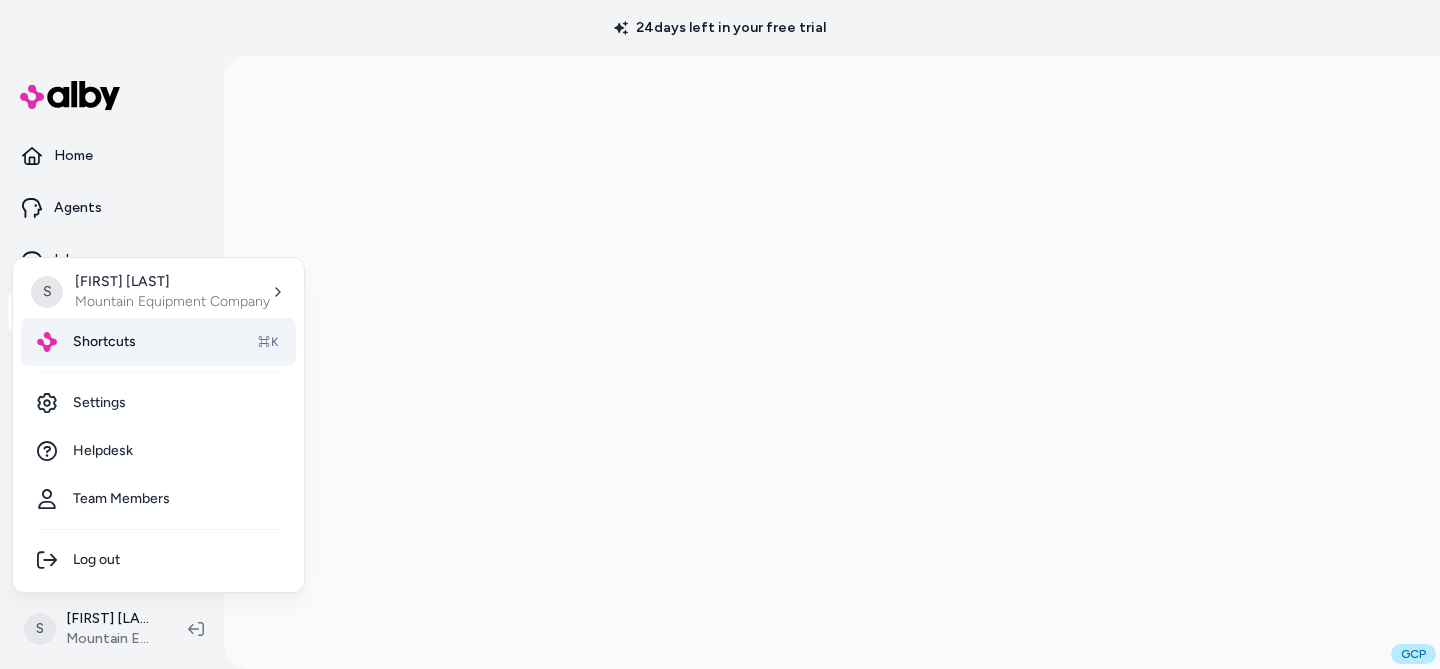 click on "Shortcuts ⌘K" at bounding box center [158, 342] 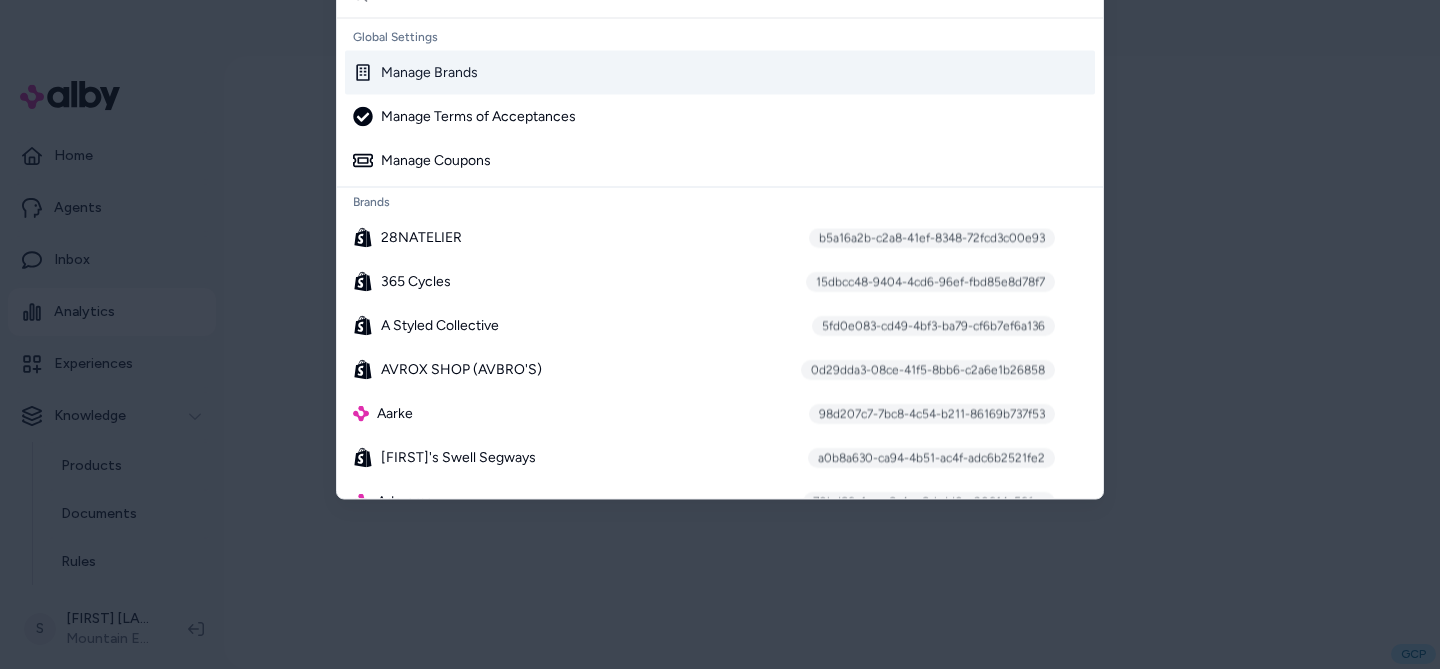 click at bounding box center [734, -6] 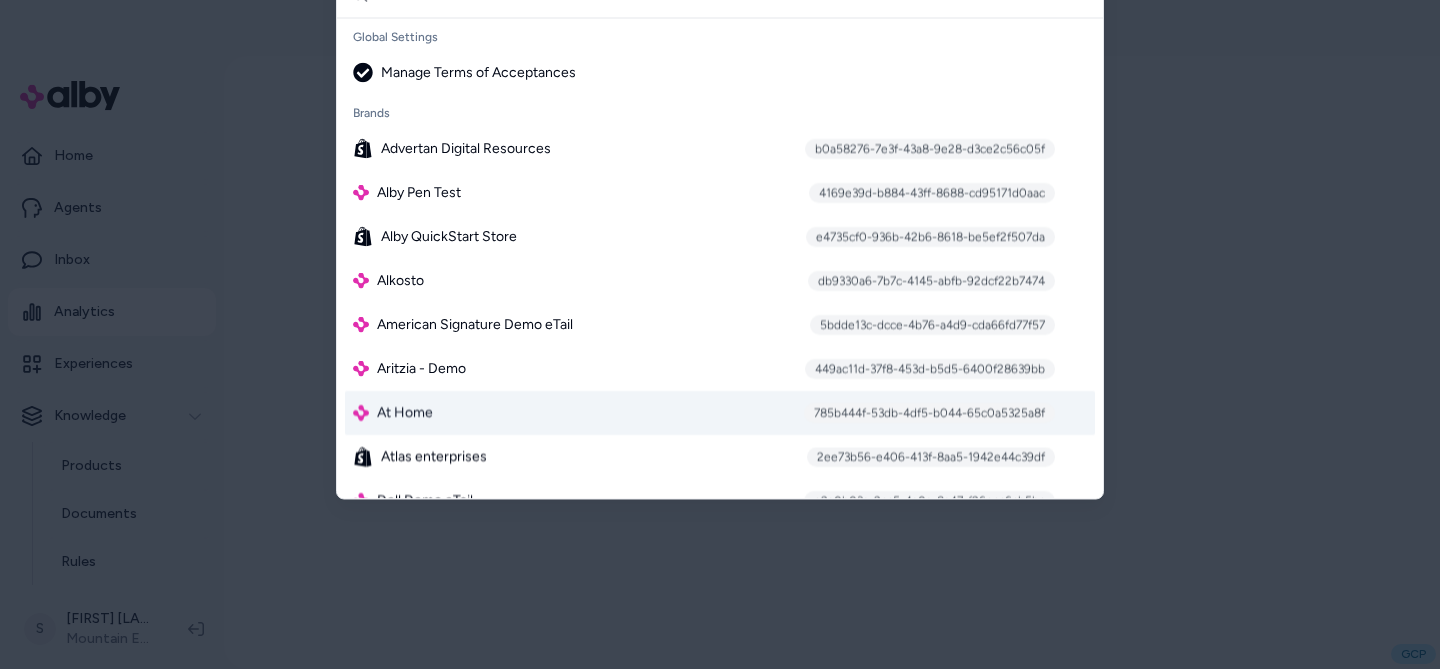 type on "**" 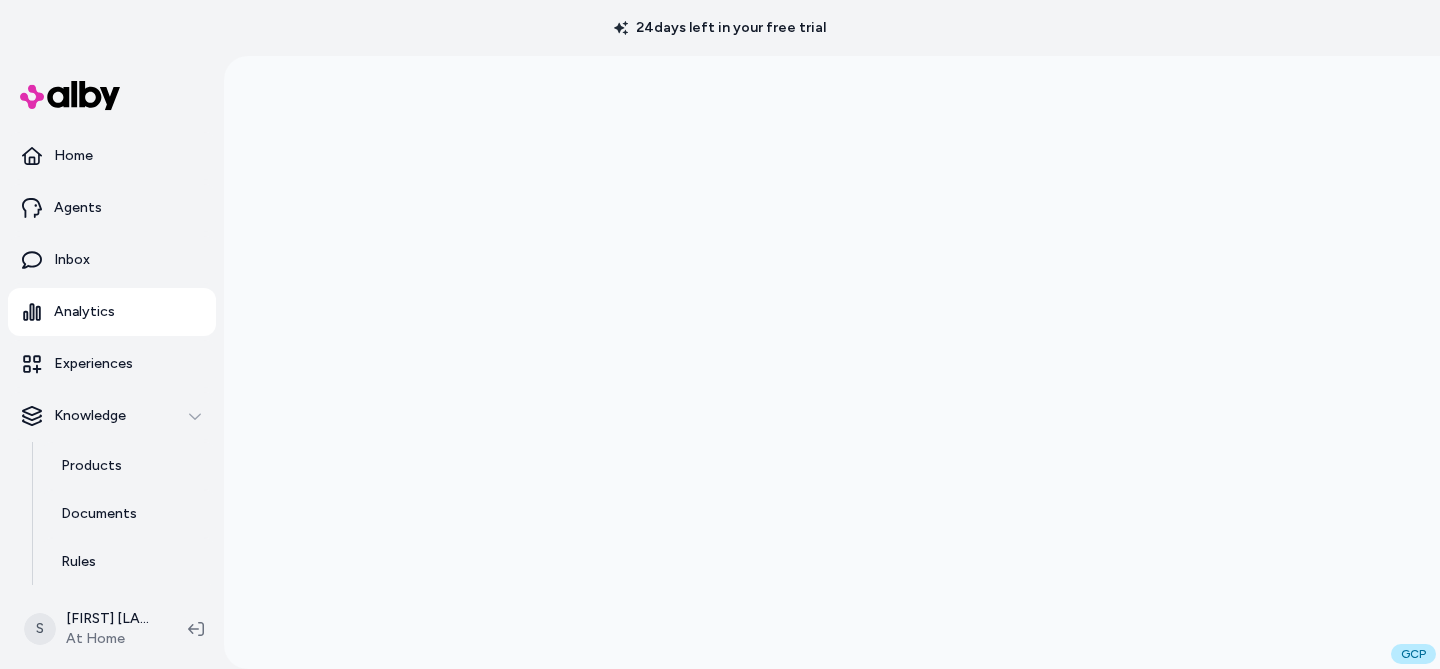 scroll, scrollTop: 0, scrollLeft: 0, axis: both 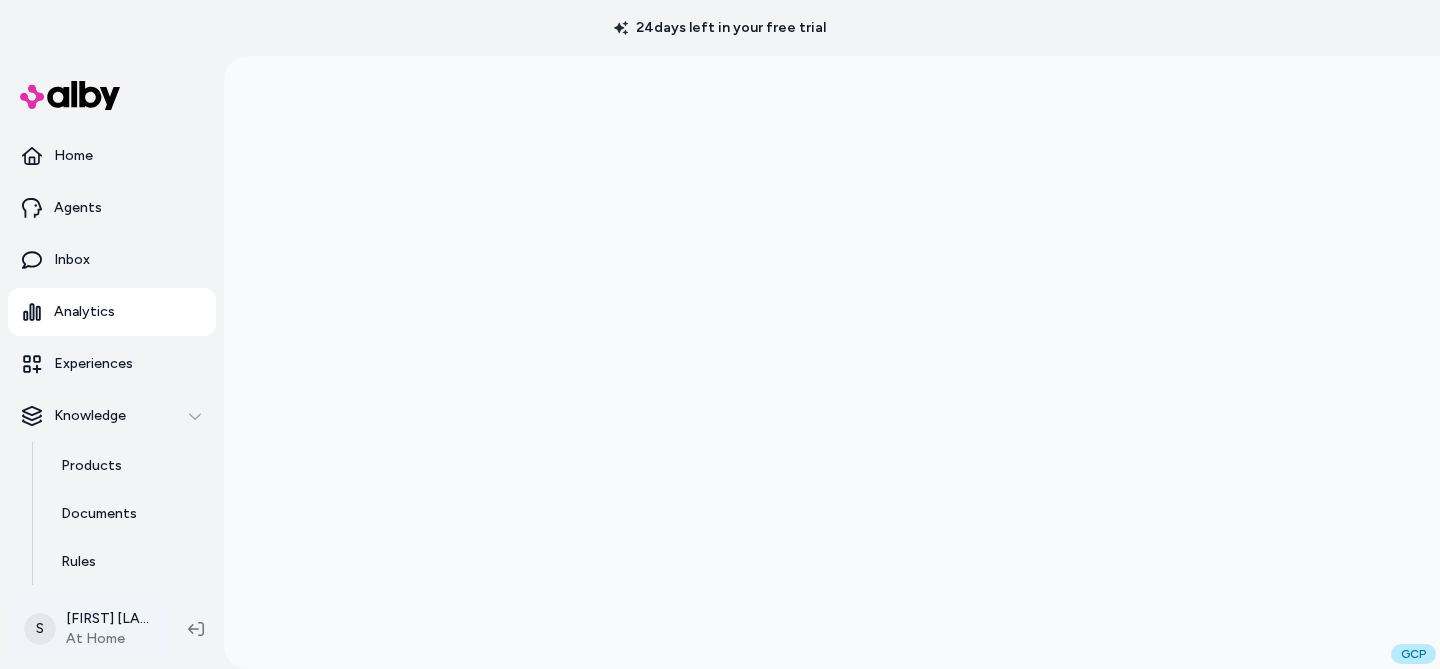 click on "24 days left in your free trial Home Agents Inbox Analytics Experiences Knowledge Products Documents Rules Verified Q&As Reviews Survey Questions Integrations S [FIRST] [LAST] At Home GCP" at bounding box center [720, 334] 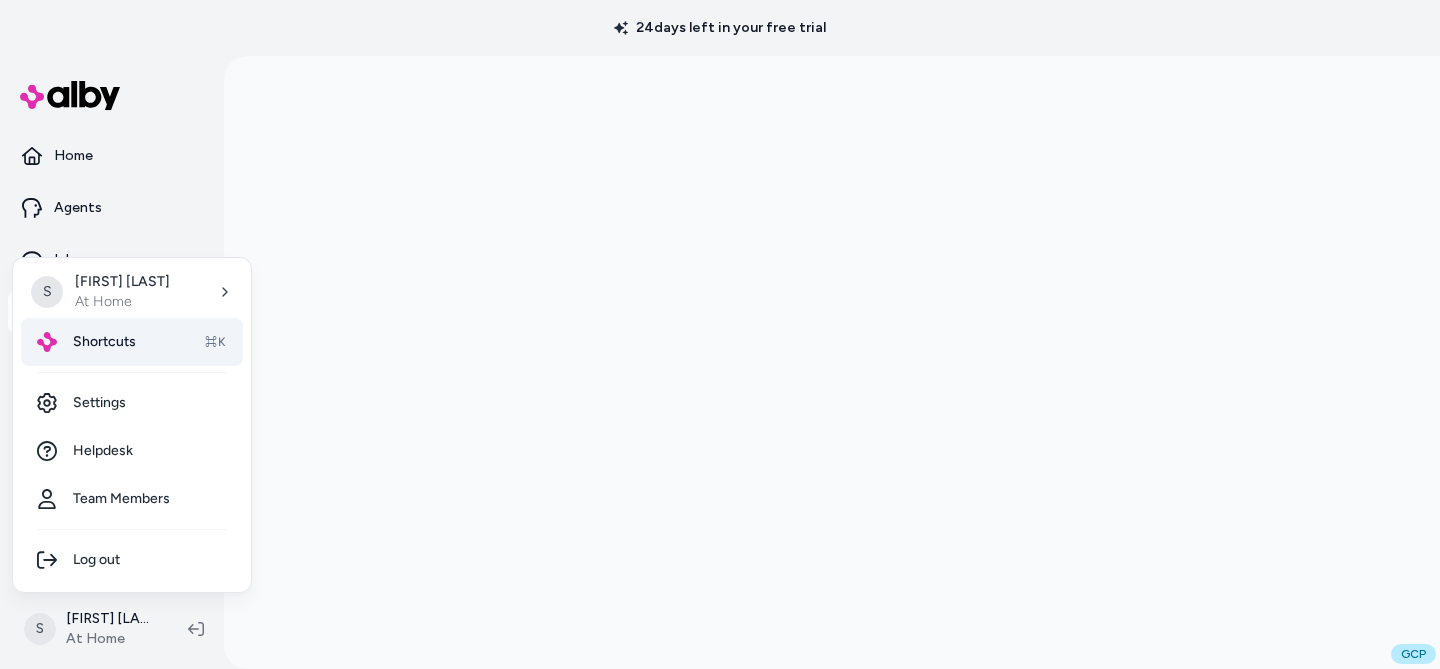 click on "Shortcuts ⌘K" at bounding box center [132, 342] 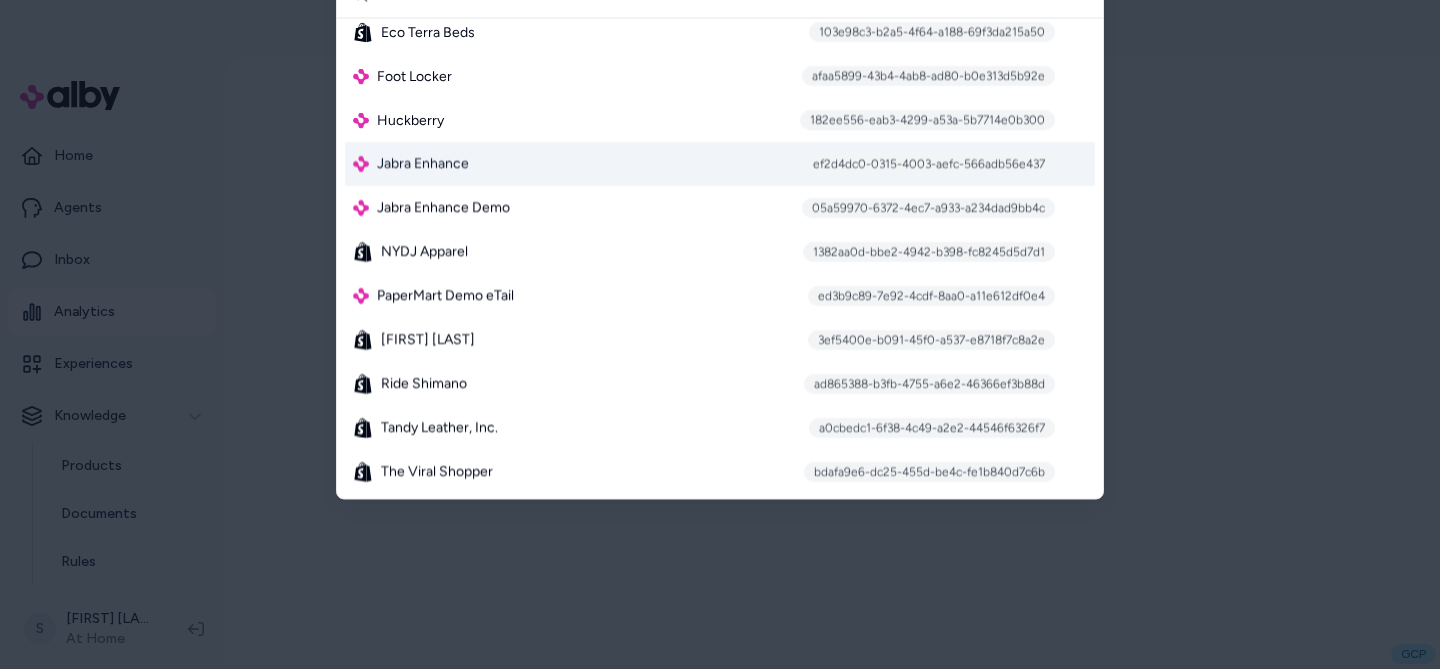 scroll, scrollTop: 0, scrollLeft: 0, axis: both 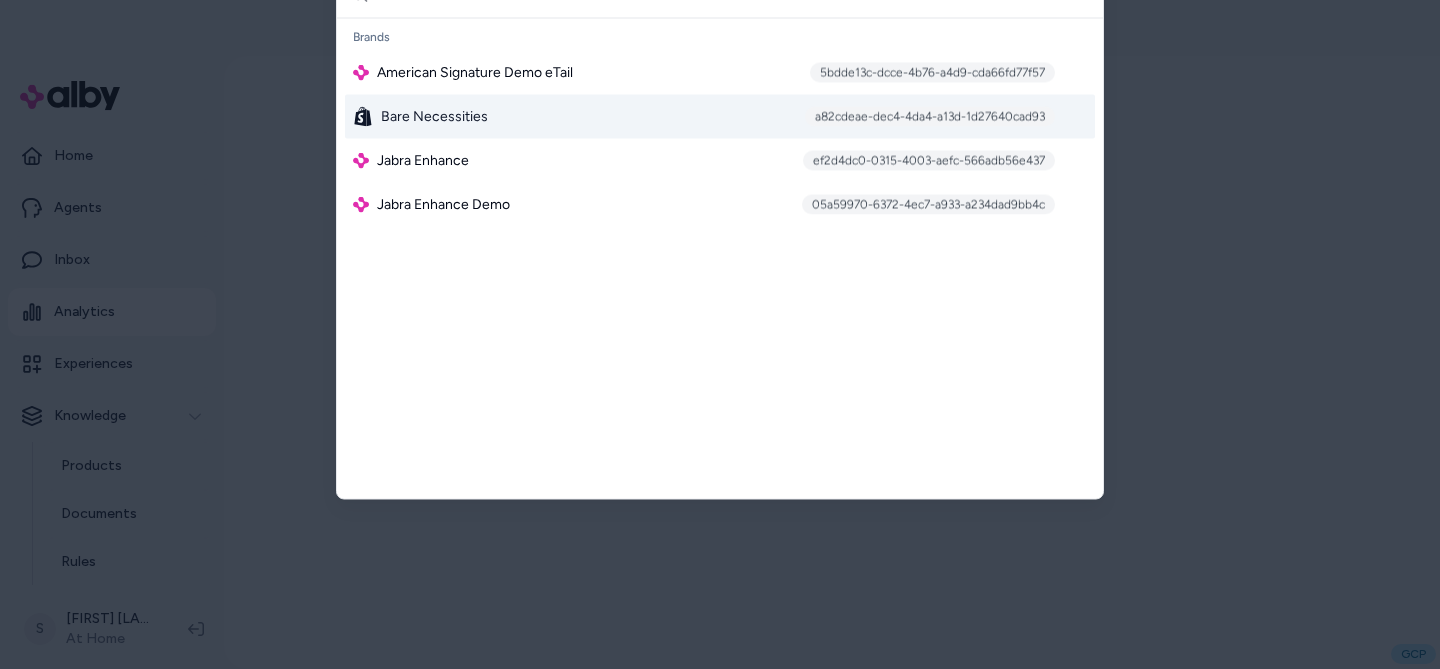 type on "*******" 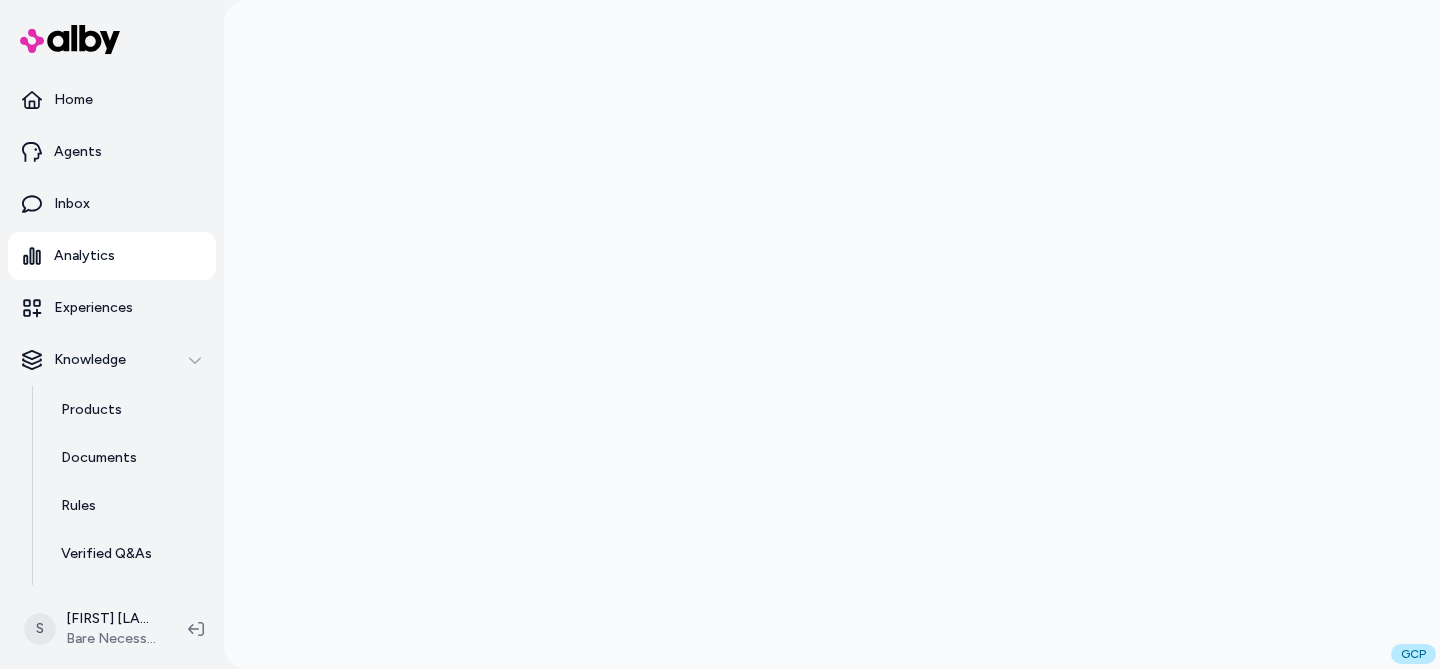 scroll, scrollTop: 0, scrollLeft: 0, axis: both 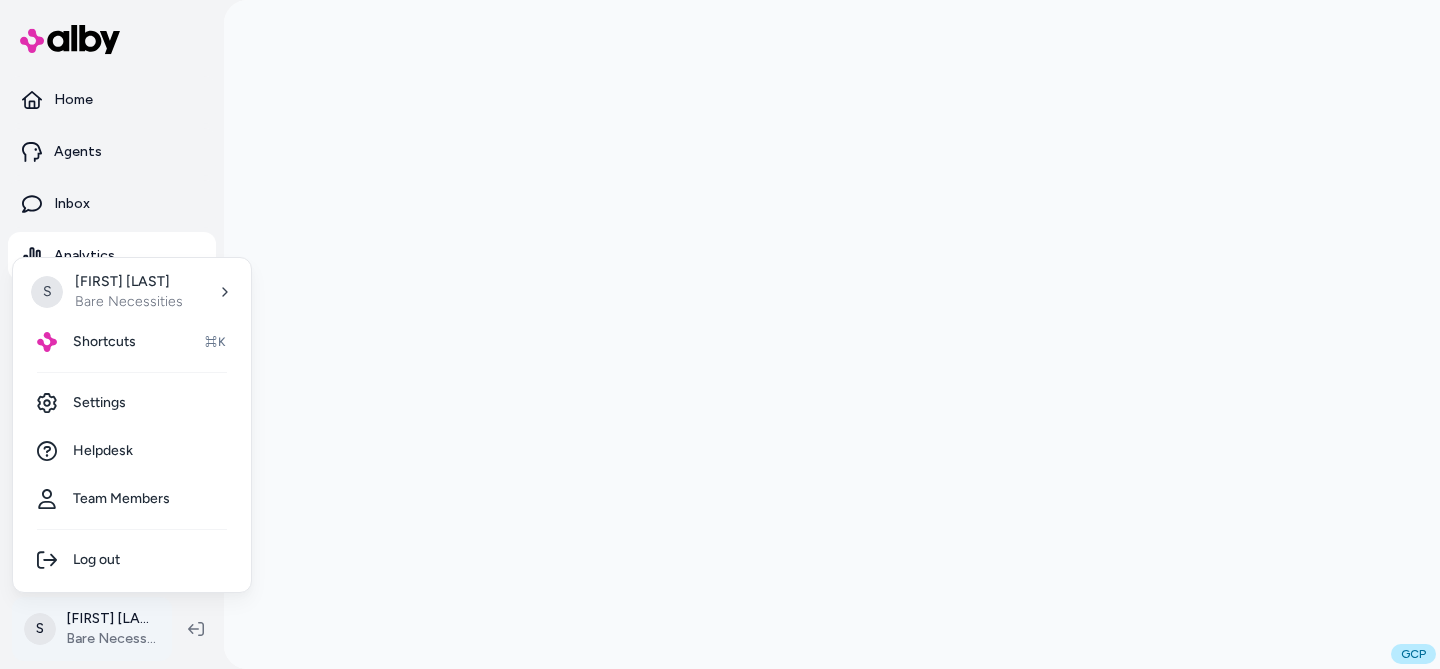 click on "Home Agents Inbox Analytics Experiences Knowledge Products Documents Rules Verified Q&As Reviews Survey Questions Integrations S [FIRST] [LAST] Bare Necessities GCP S [FIRST]   [LAST] Bare Necessities Shortcuts ⌘K Settings Helpdesk Team Members Log out" at bounding box center [720, 334] 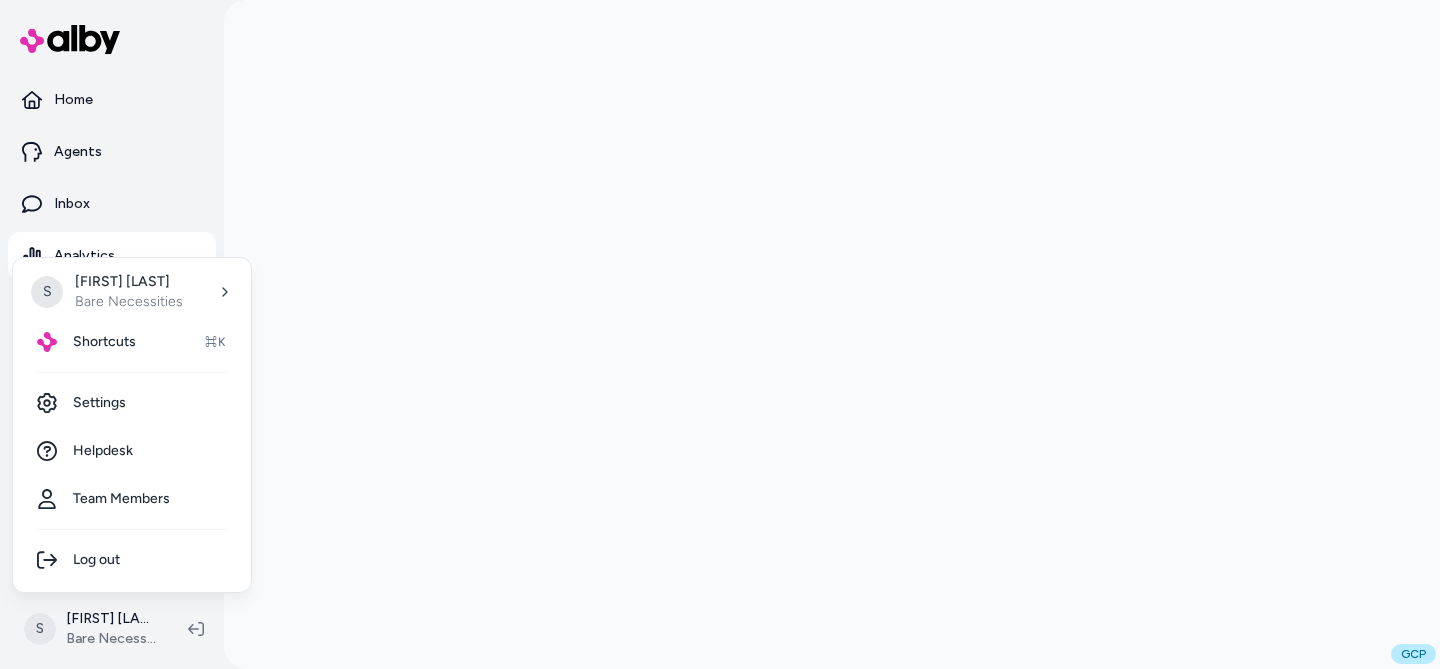 click on "Home Agents Inbox Analytics Experiences Knowledge Products Documents Rules Verified Q&As Reviews Survey Questions Integrations S Steven Burke Bare Necessities GCP S Steven   Burke Bare Necessities Shortcuts ⌘K Settings Helpdesk Team Members Log out" at bounding box center (720, 334) 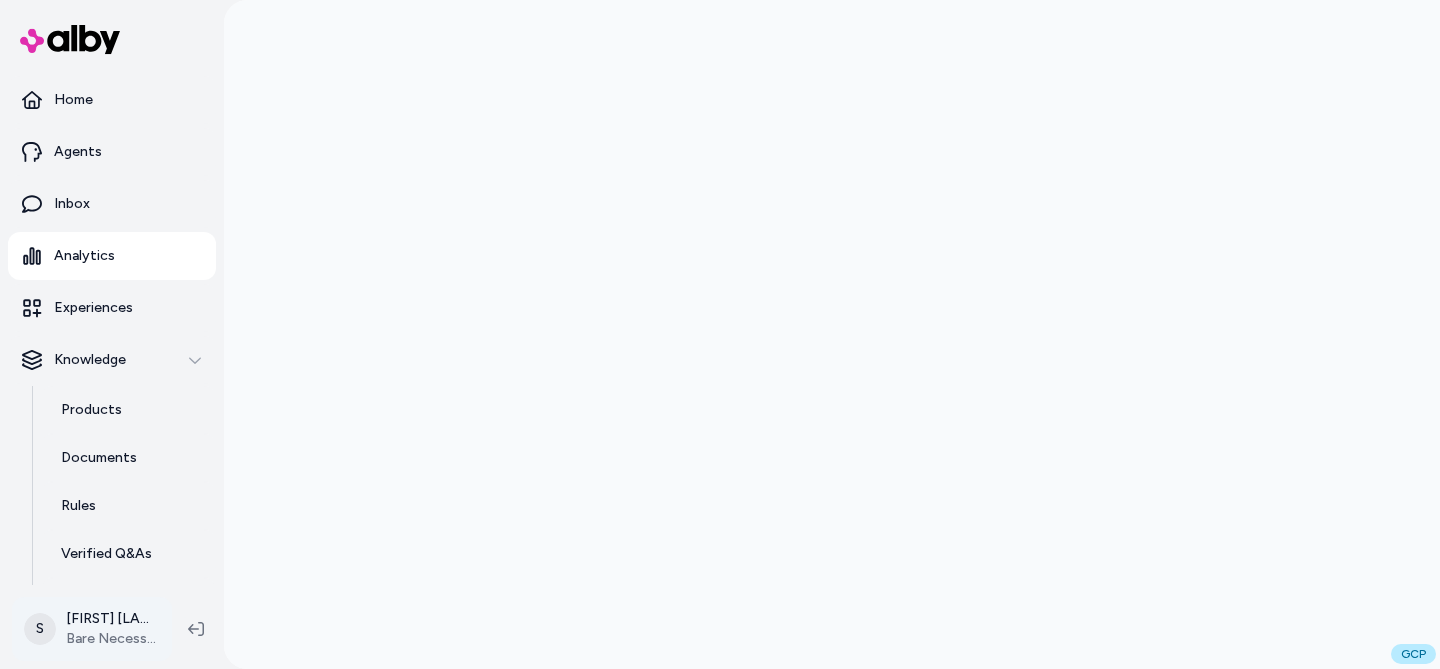 click on "Home Agents Inbox Analytics Experiences Knowledge Products Documents Rules Verified Q&As Reviews Survey Questions Integrations S Steven Burke Bare Necessities GCP" at bounding box center (720, 334) 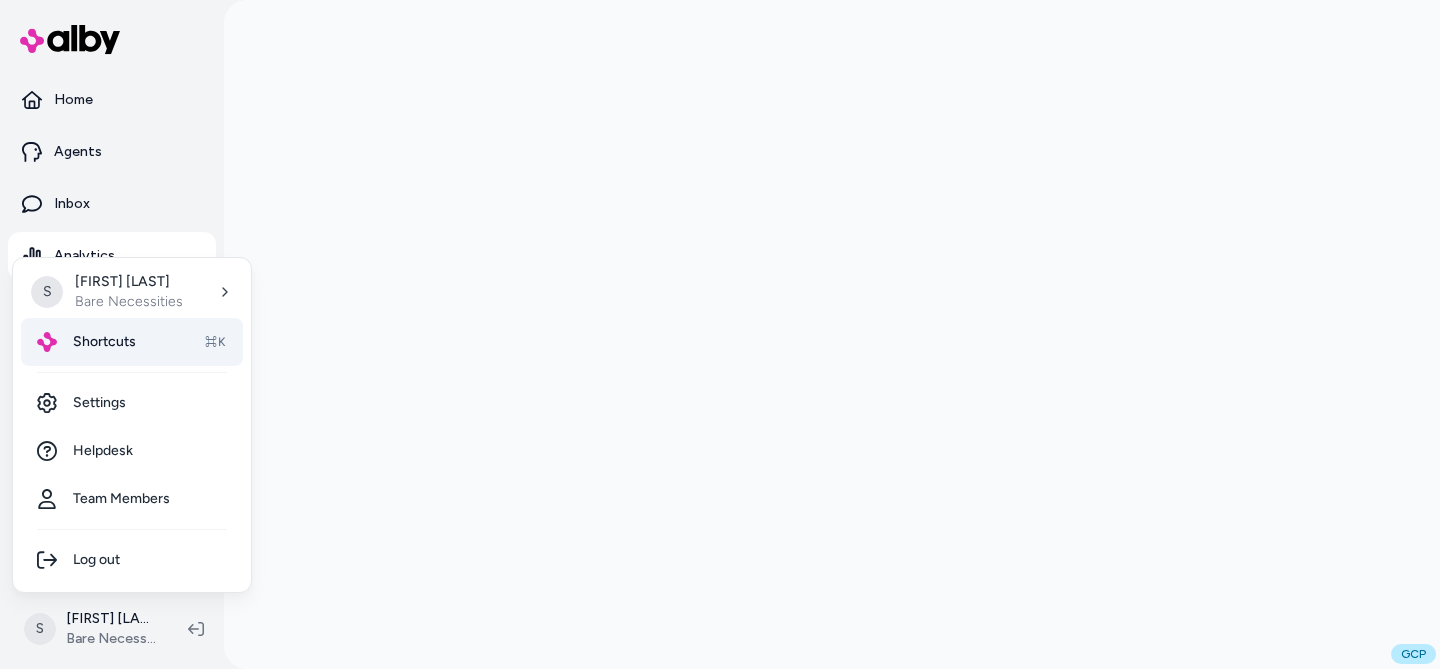 click on "Shortcuts" at bounding box center (104, 342) 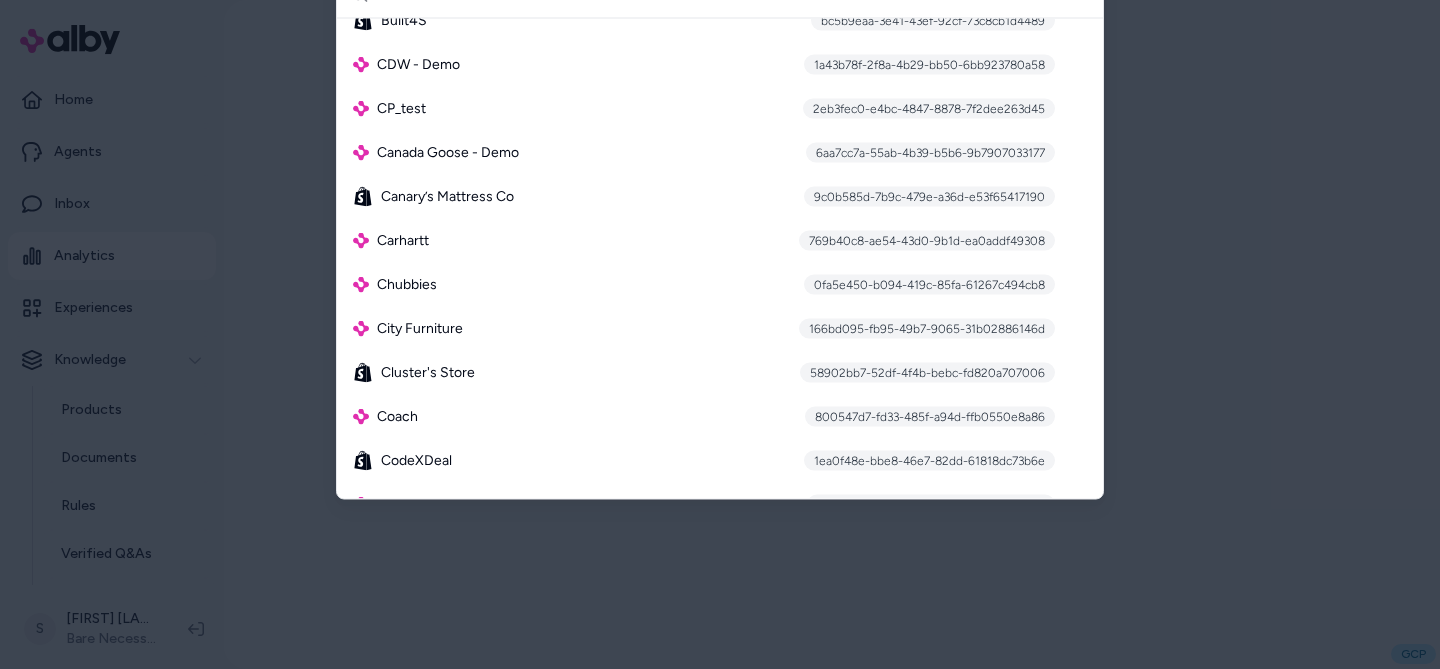 scroll, scrollTop: 2239, scrollLeft: 0, axis: vertical 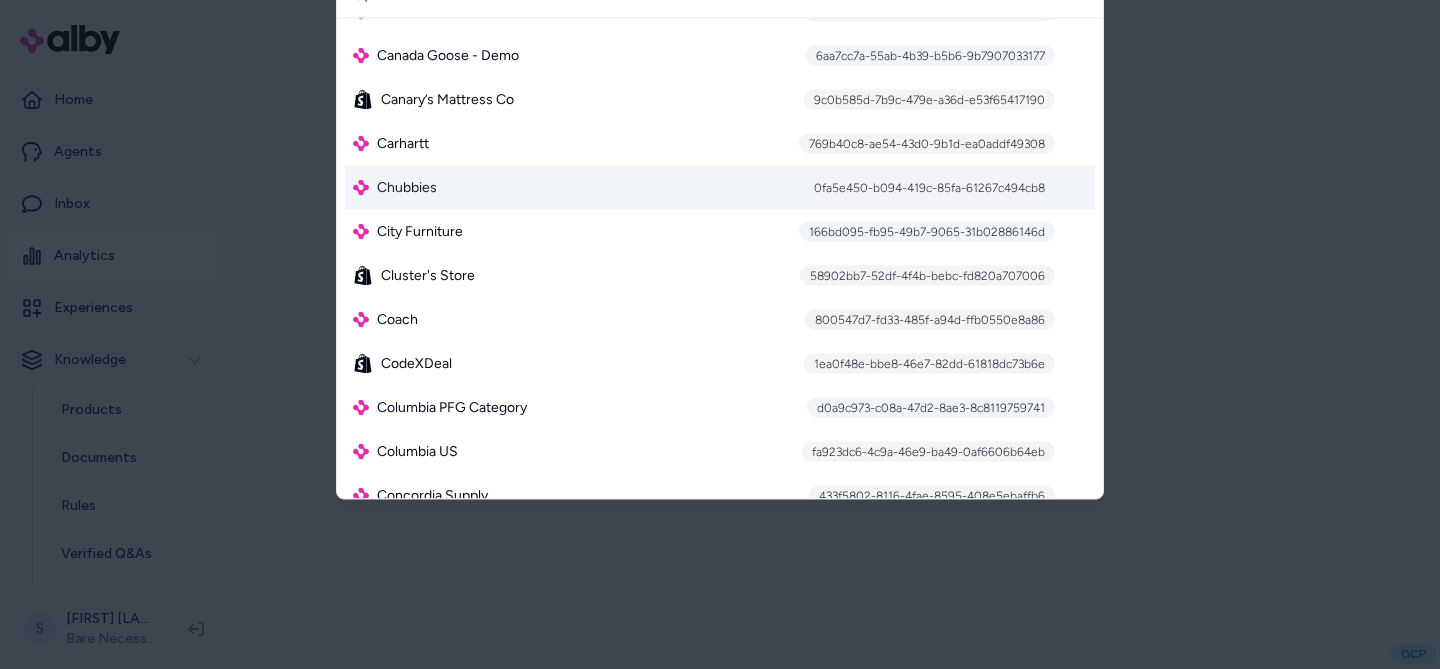 click on "Chubbies 0fa5e450-b094-419c-85fa-61267c494cb8" at bounding box center (720, 188) 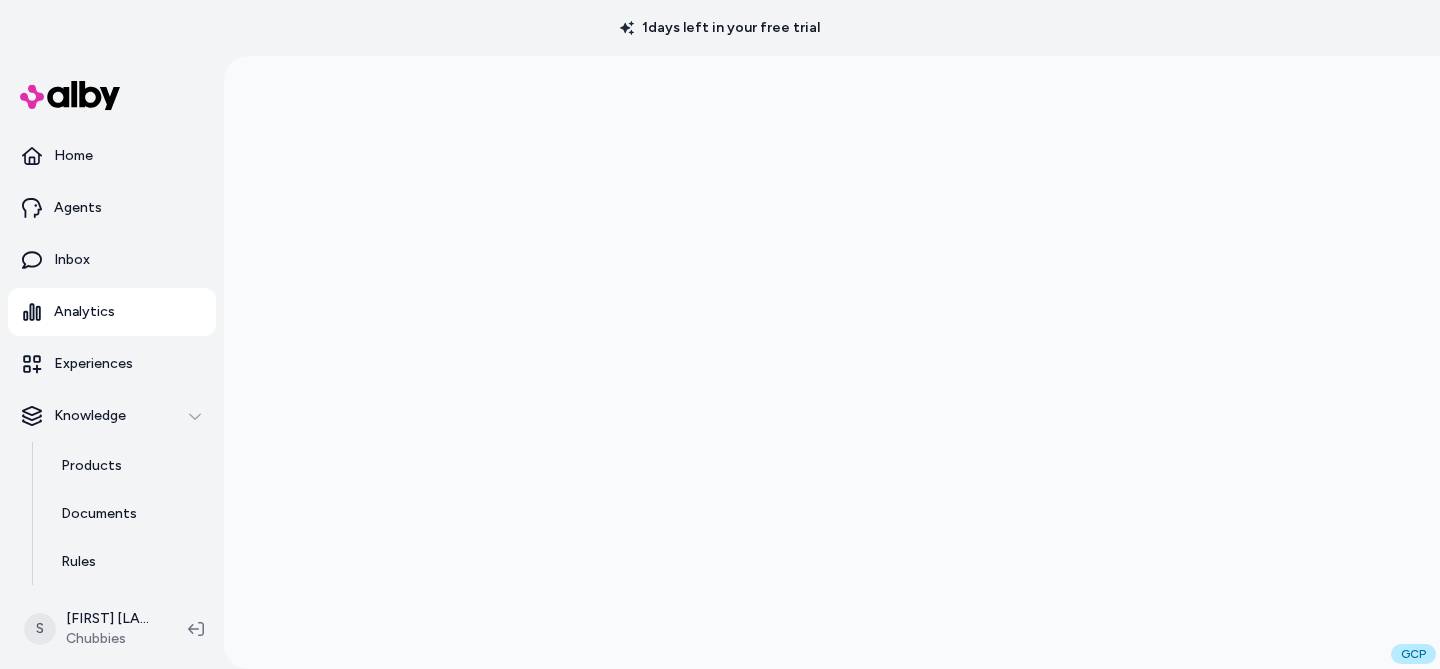 scroll, scrollTop: 0, scrollLeft: 0, axis: both 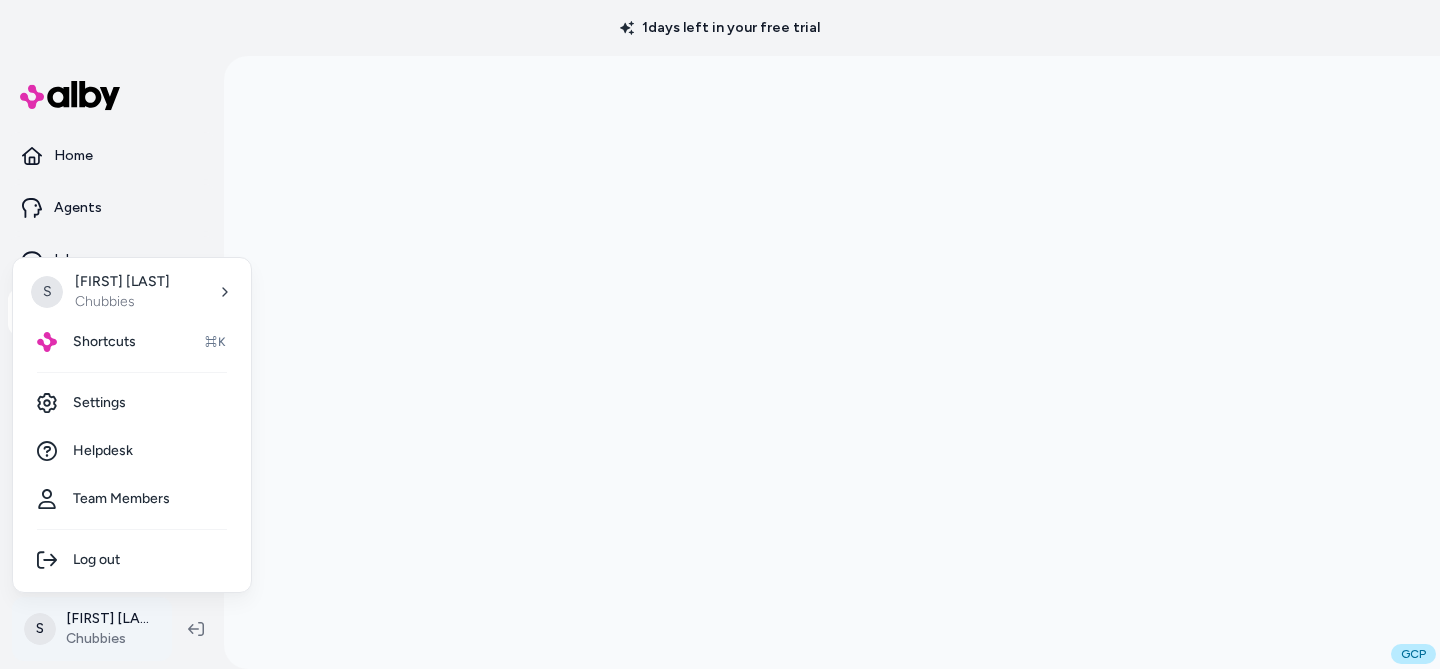 click on "1 days left in your free trial Home Agents Inbox Analytics Experiences Knowledge Products Documents Rules Verified Q&As Reviews Survey Questions Integrations S [FIRST] [LAST] [COMPANY] S [FIRST] [LAST] [COMPANY] Shortcuts ⌘K Settings Helpdesk Team Members Log out" at bounding box center [720, 334] 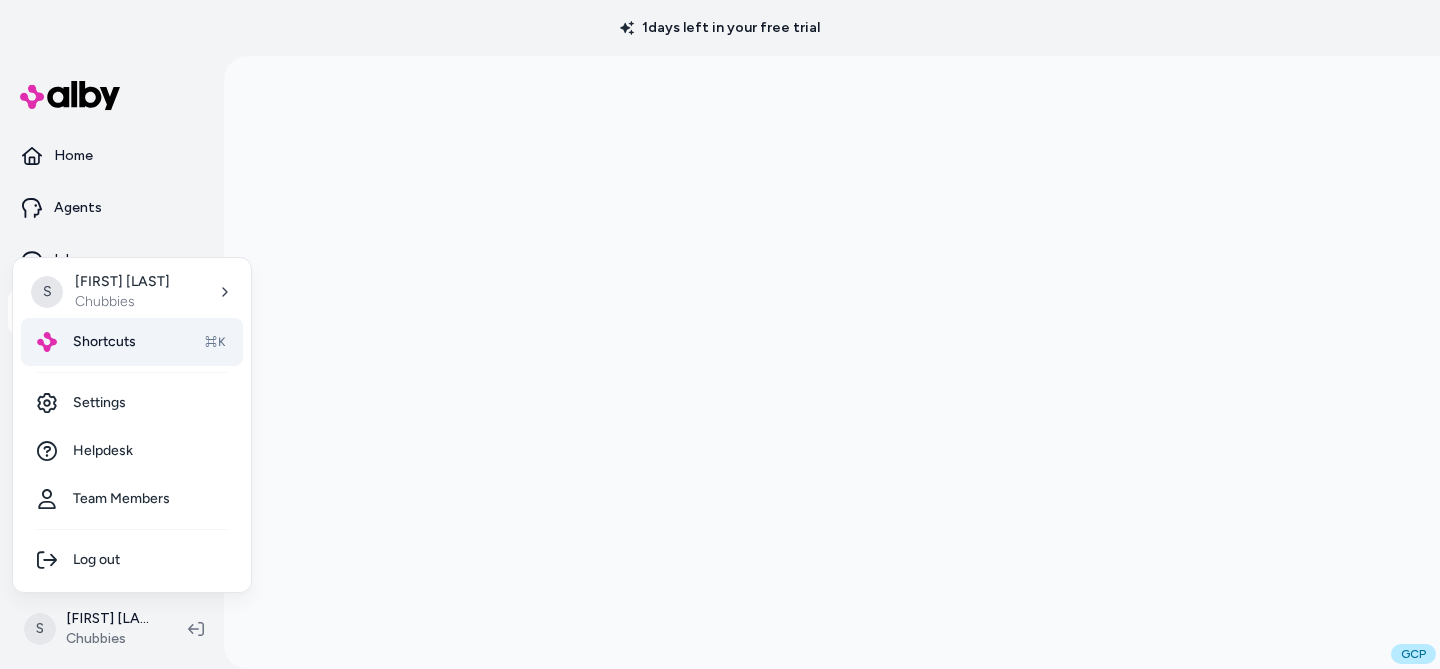 click on "Shortcuts ⌘K" at bounding box center [132, 342] 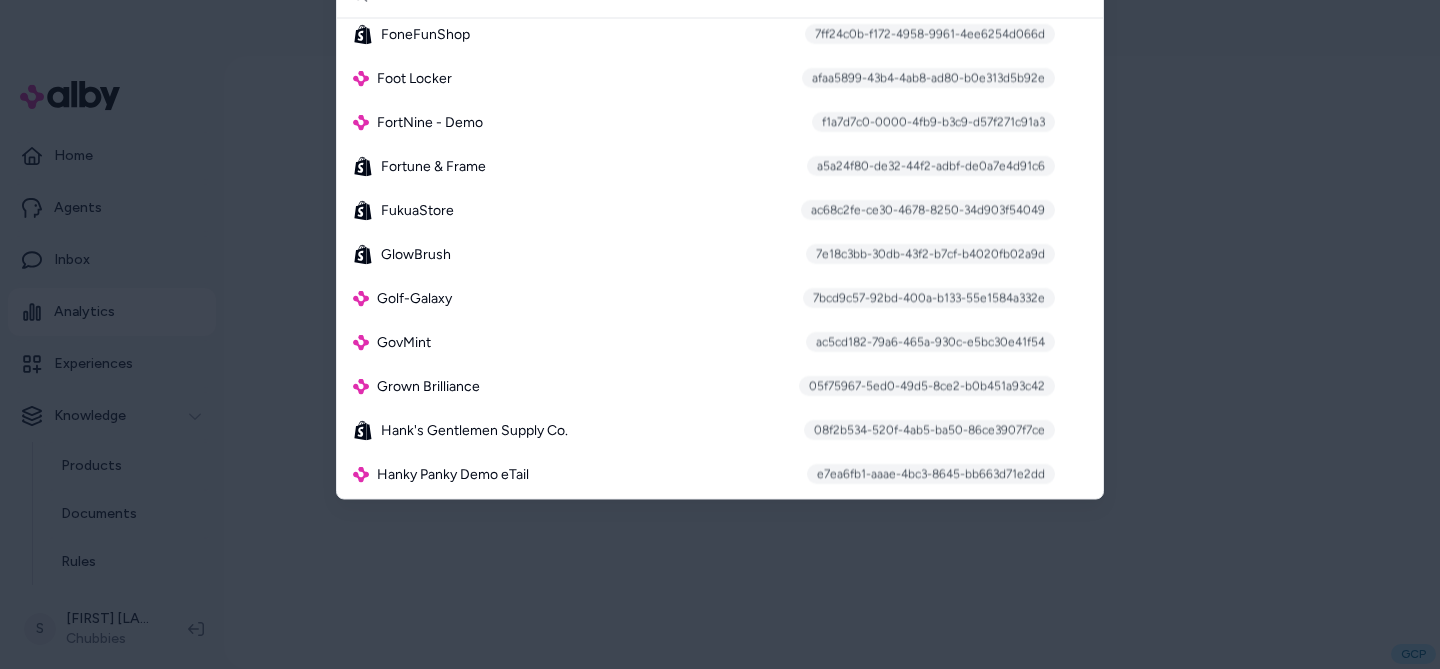 scroll, scrollTop: 4771, scrollLeft: 0, axis: vertical 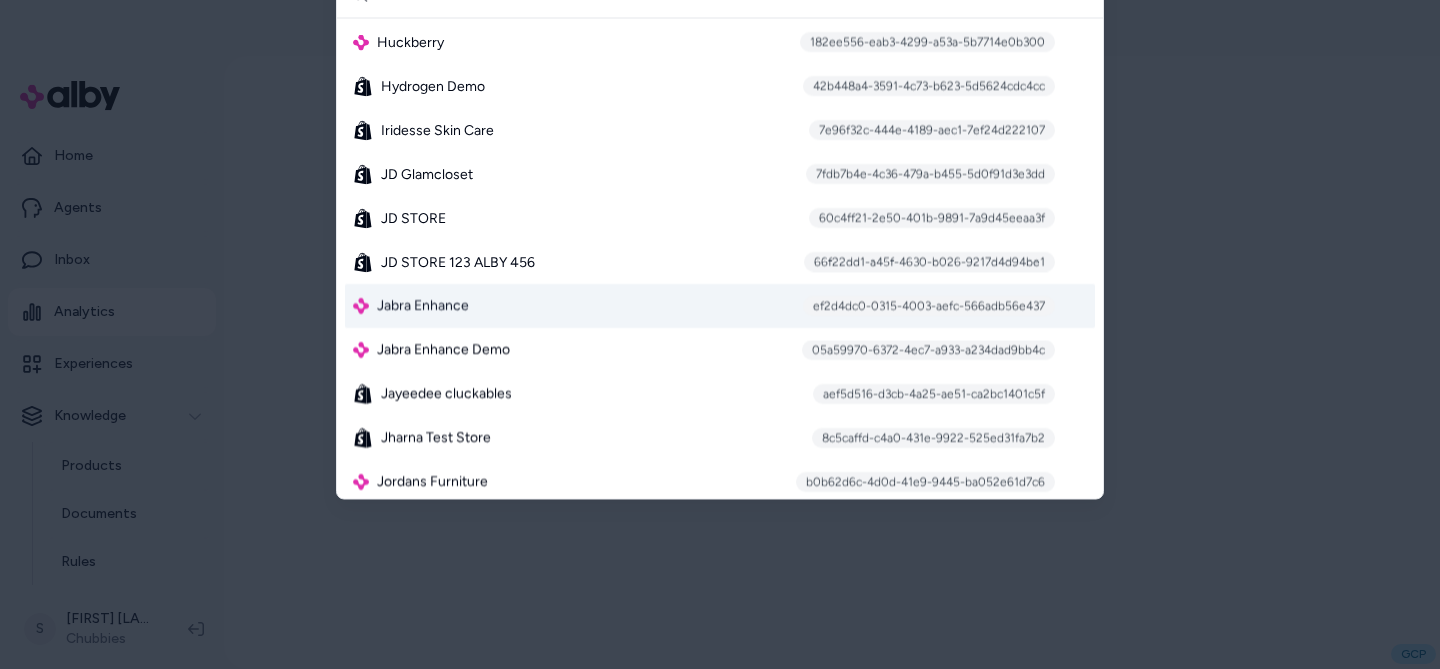 click on "Jabra Enhance ef2d4dc0-0315-4003-aefc-566adb56e437" at bounding box center (720, 307) 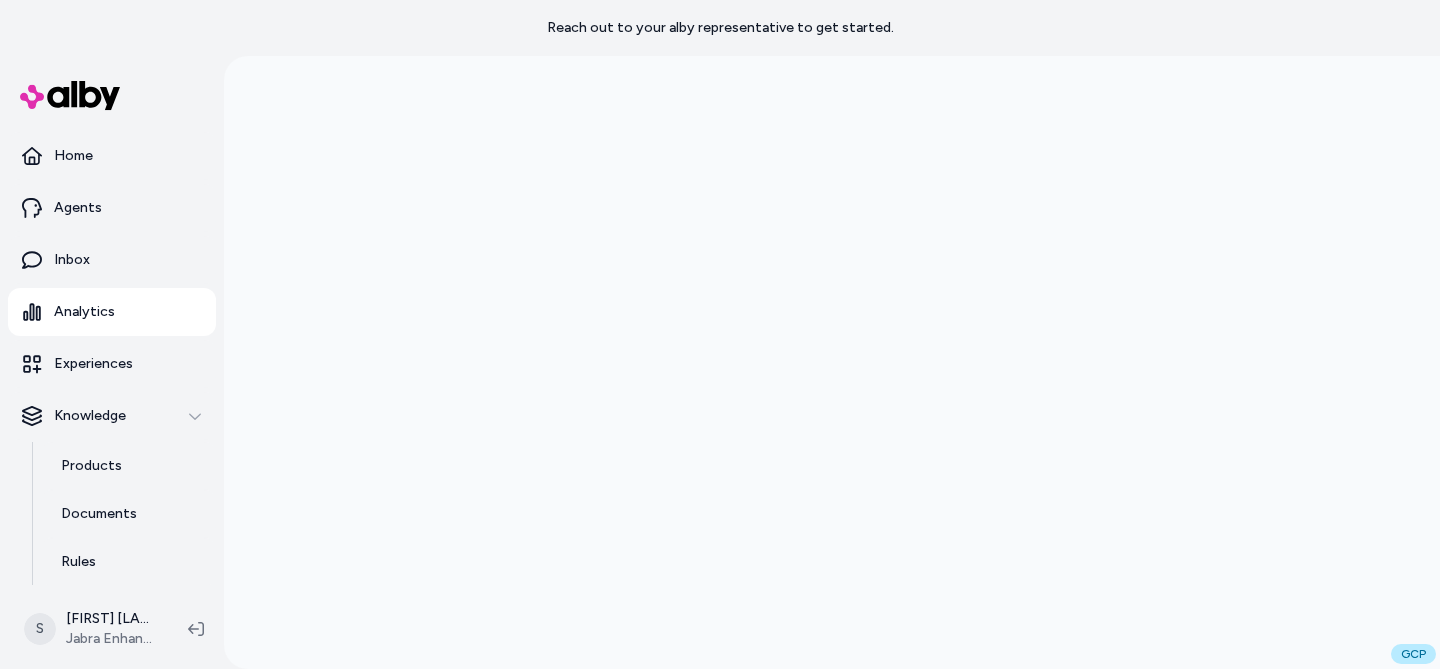 scroll, scrollTop: 0, scrollLeft: 0, axis: both 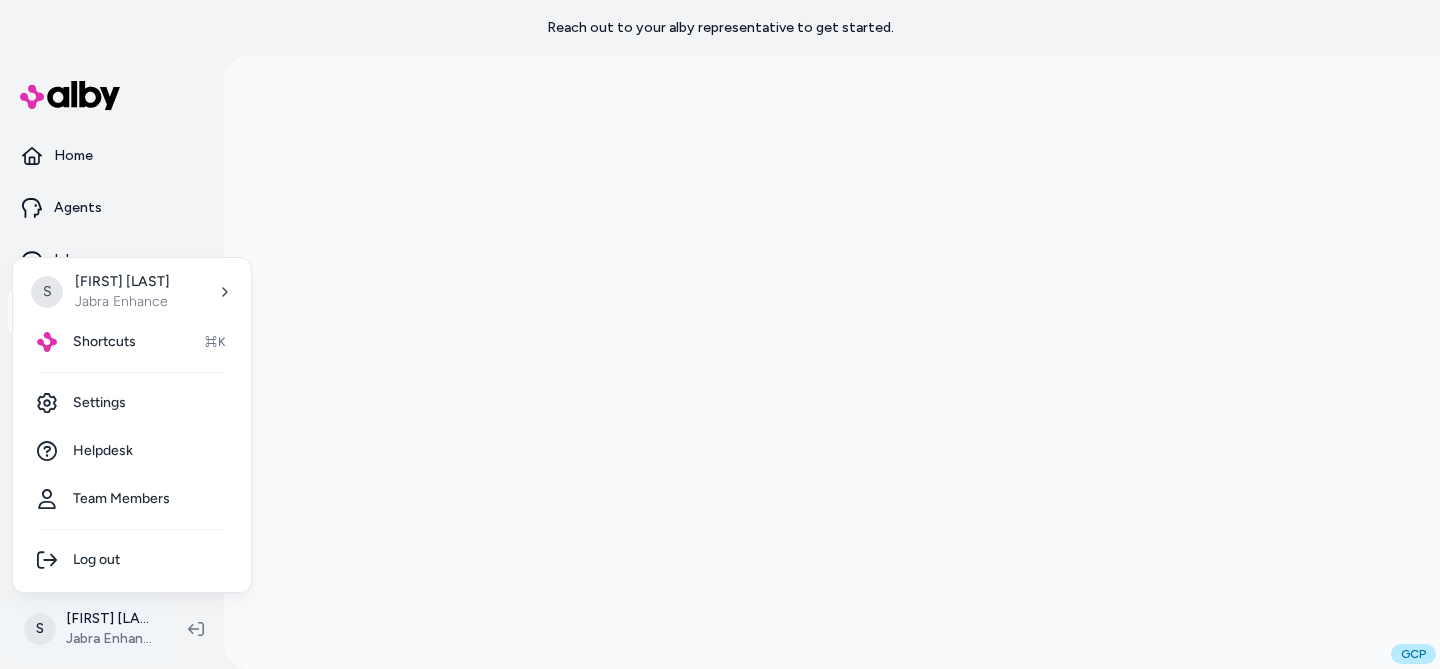 click on "Reach out to your alby representative to get started. Home Agents Inbox Analytics Experiences Knowledge Products Documents Rules Verified Q&As Reviews Survey Questions Integrations S [FIRST] [LAST] Jabra Enhance GCP S [FIRST] [LAST] Jabra Enhance Shortcuts ⌘K Settings Helpdesk Team Members Log out" at bounding box center (720, 334) 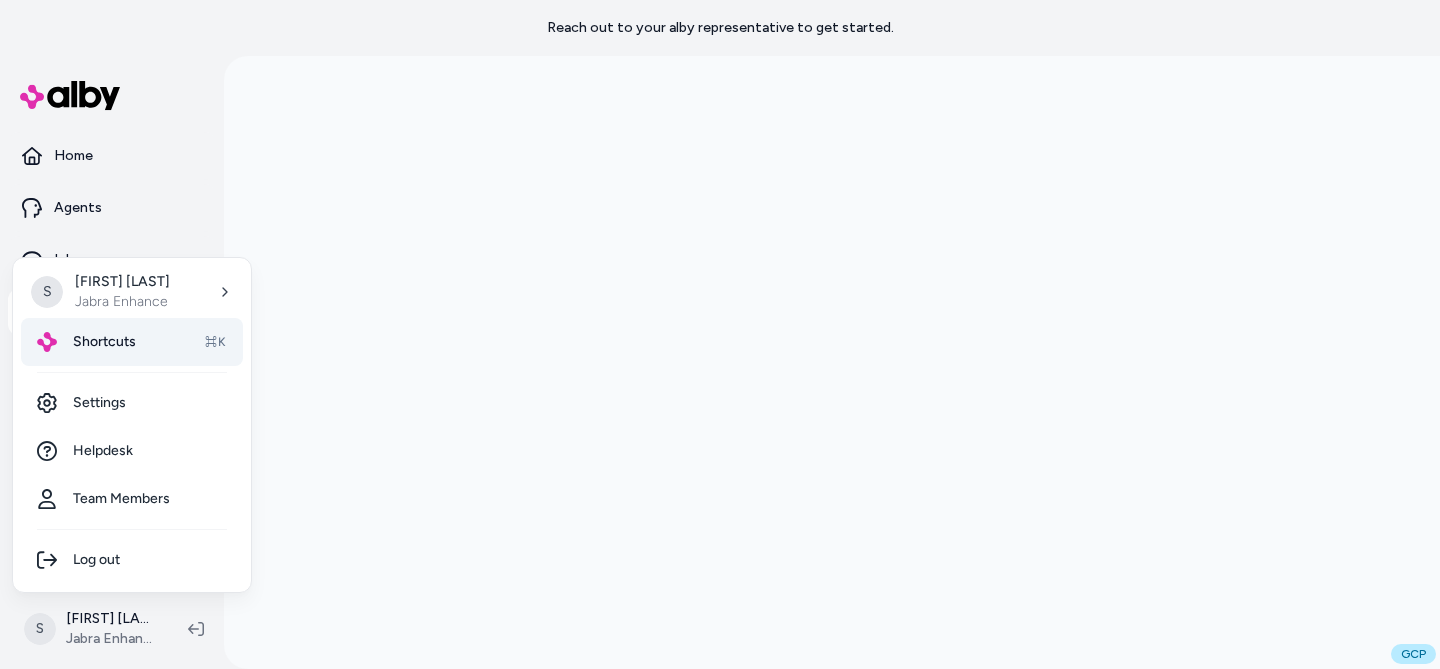 click on "Shortcuts ⌘K" at bounding box center (132, 342) 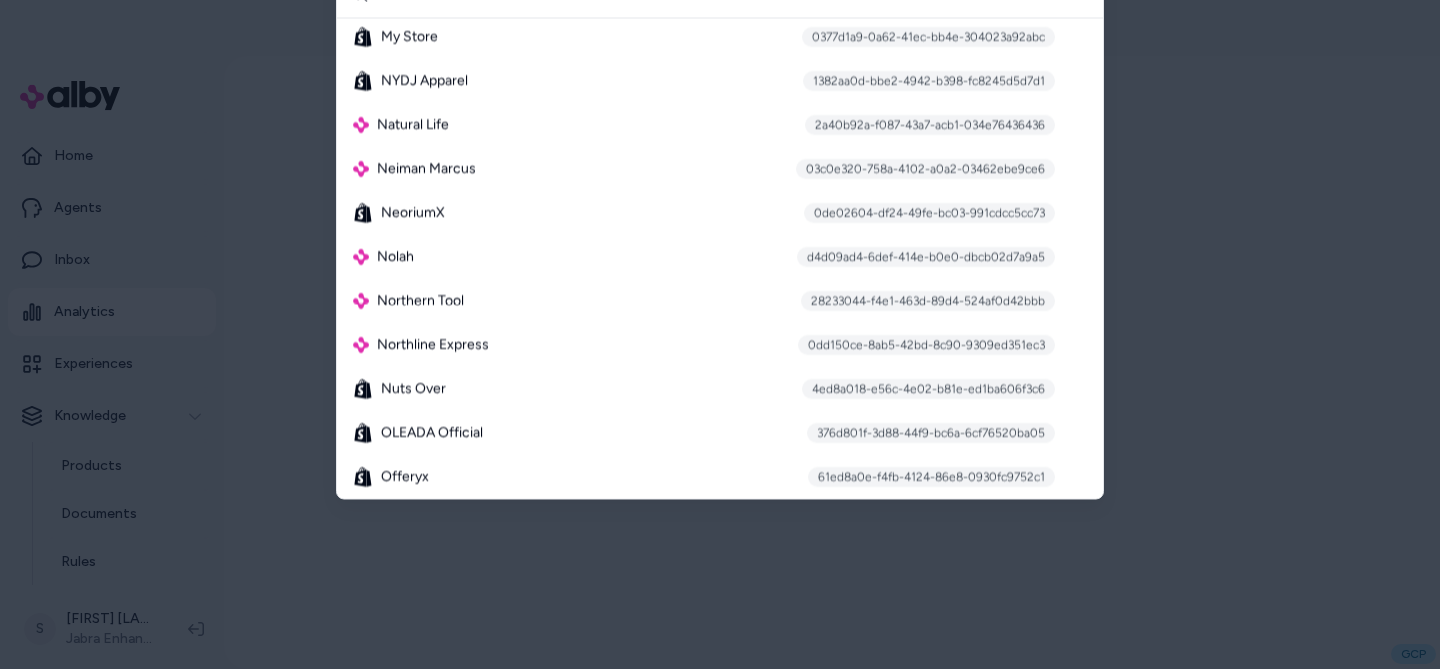 scroll, scrollTop: 7857, scrollLeft: 0, axis: vertical 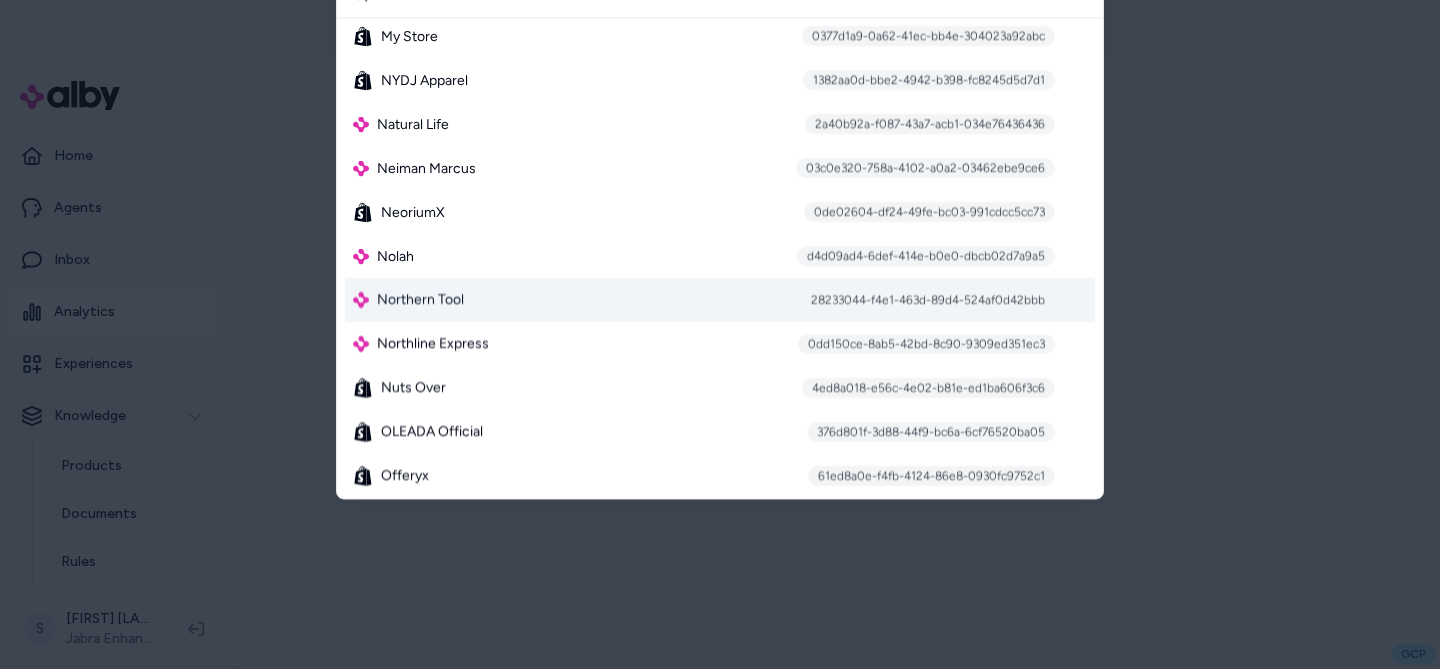 click on "Northern Tool [UUID]" at bounding box center (720, 301) 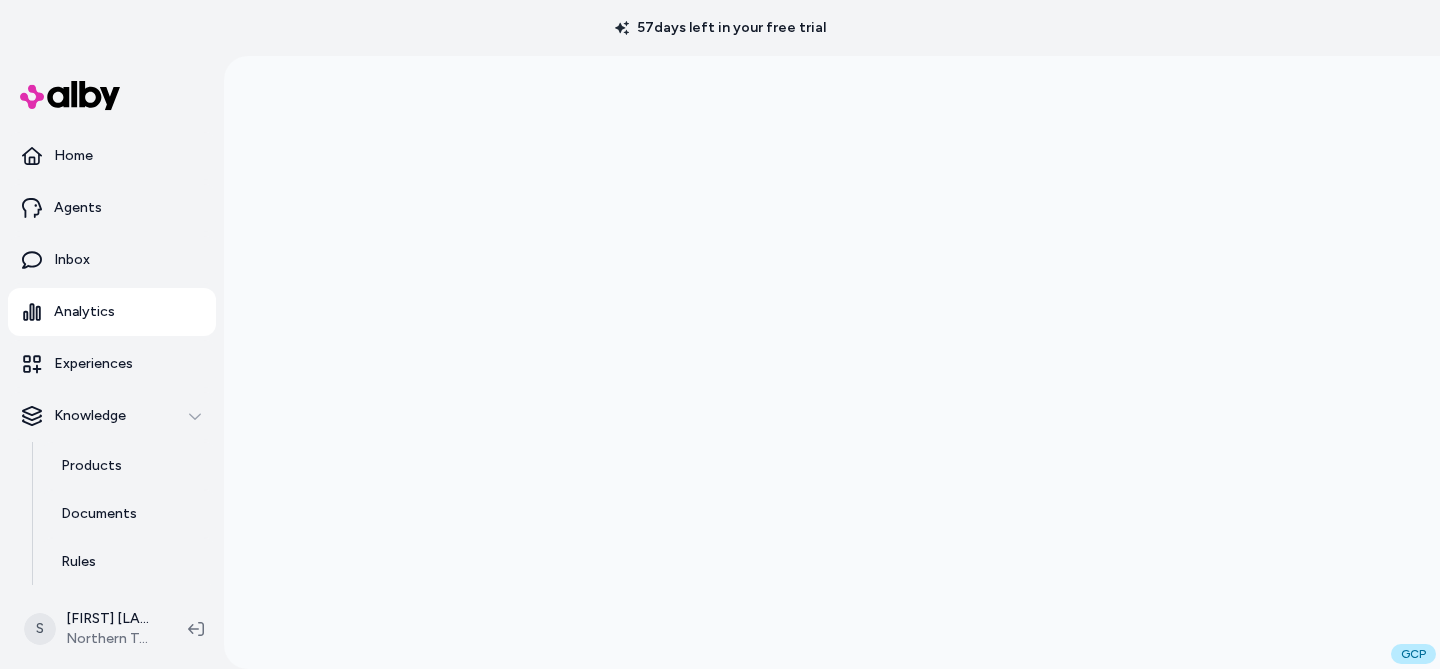 scroll, scrollTop: 0, scrollLeft: 0, axis: both 